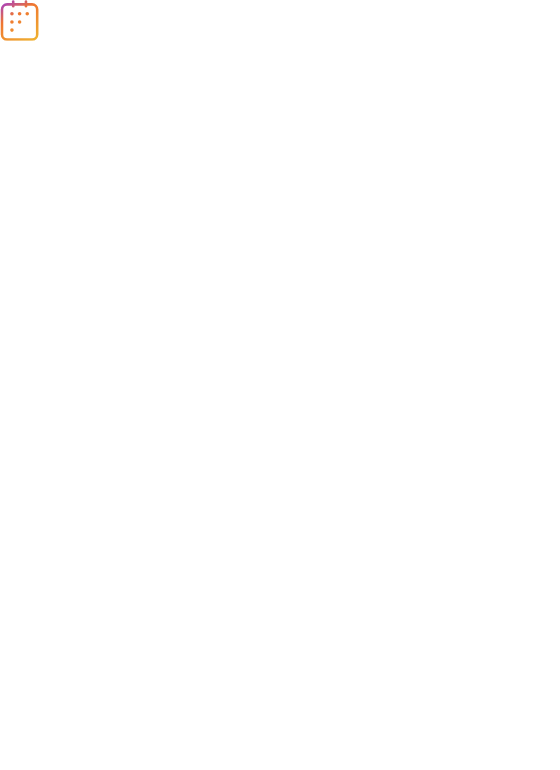 scroll, scrollTop: 0, scrollLeft: 0, axis: both 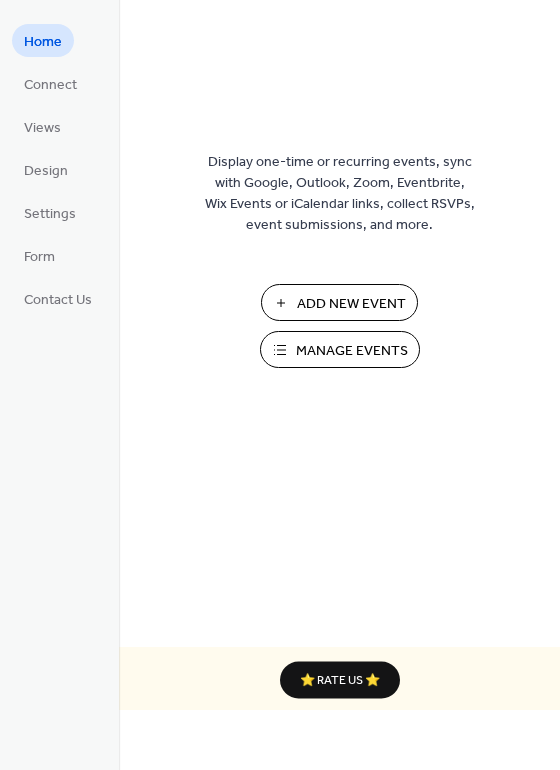 click on "Add New Event" at bounding box center [351, 304] 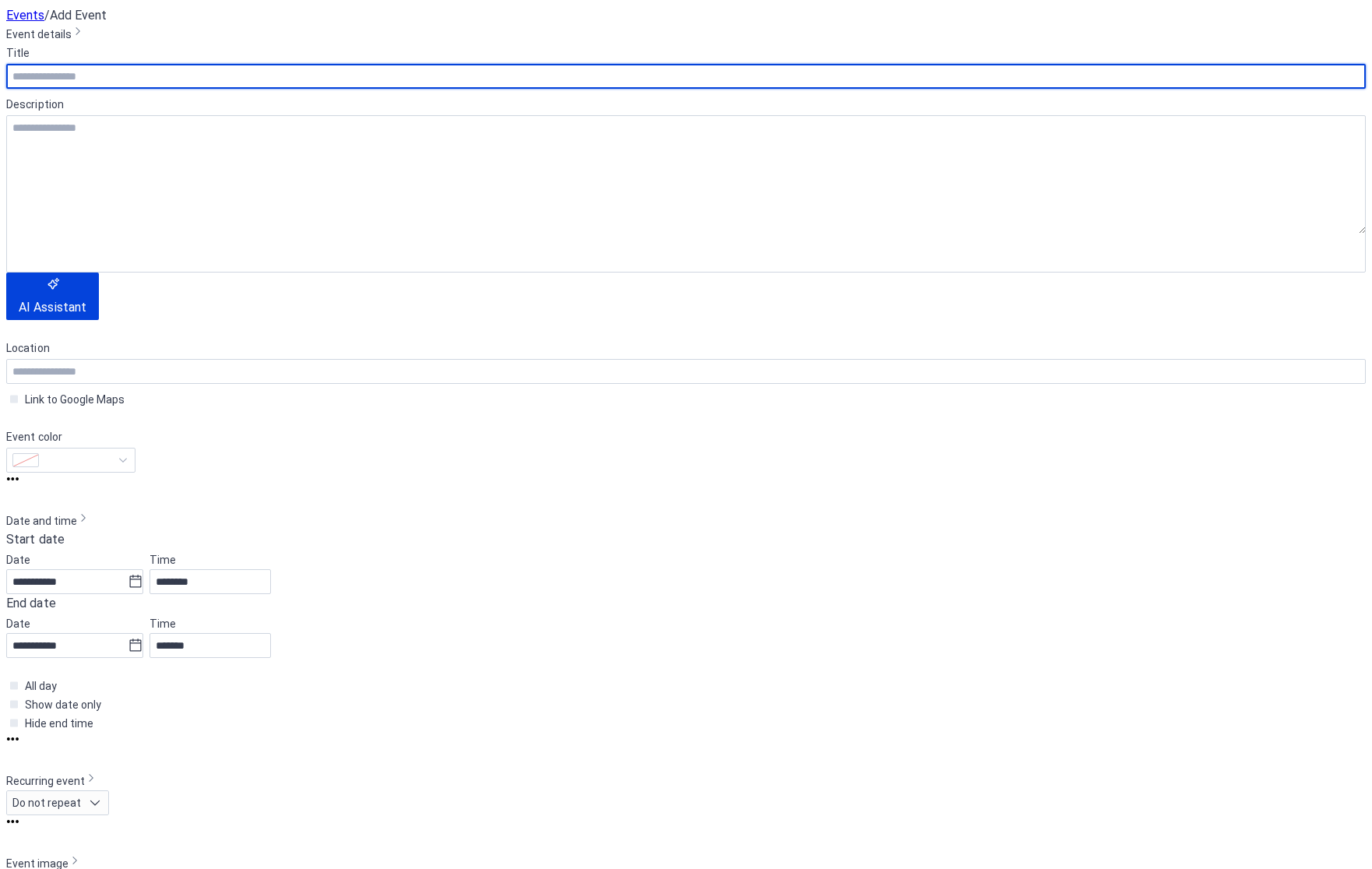 scroll, scrollTop: 0, scrollLeft: 0, axis: both 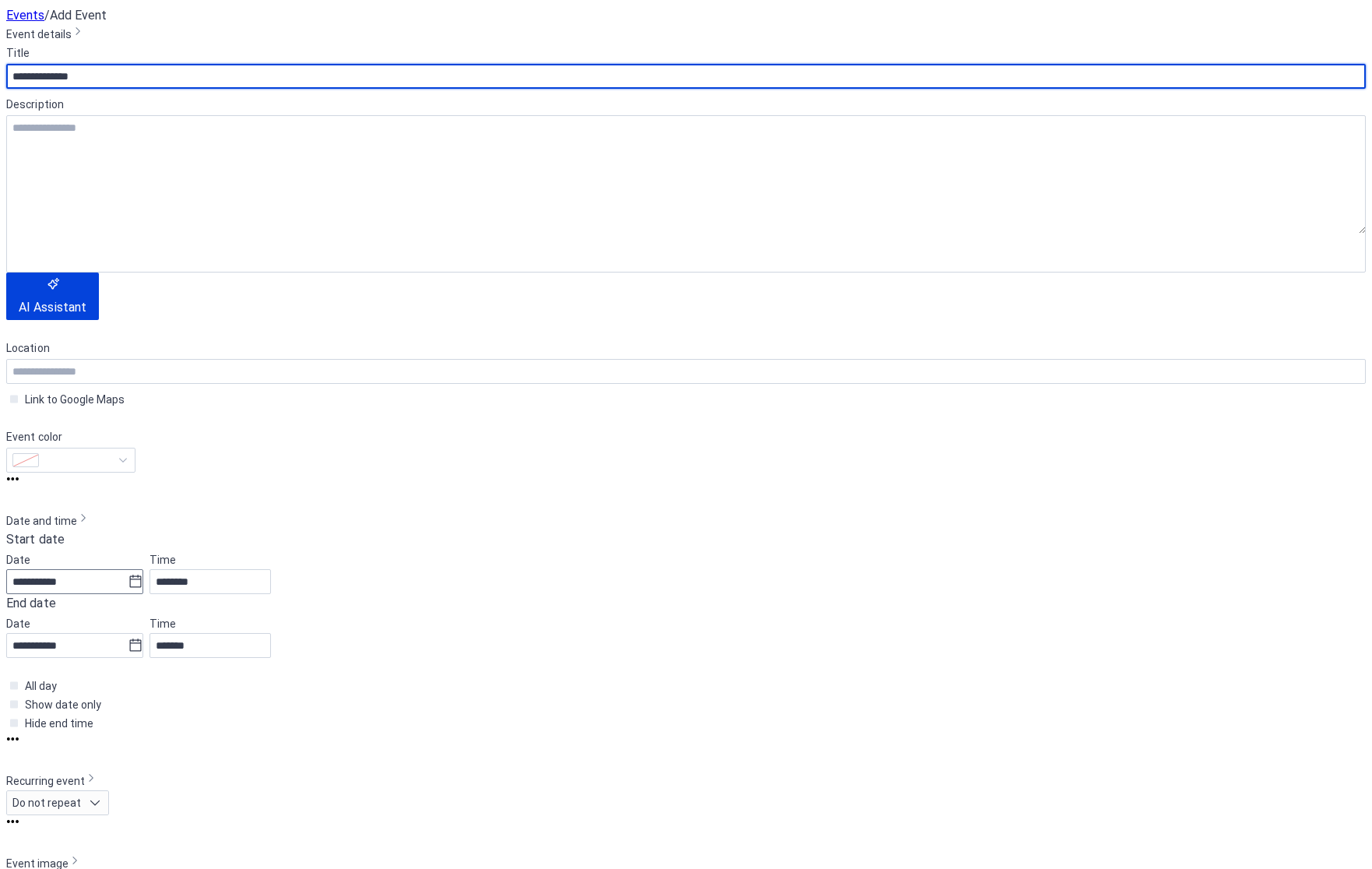 type on "**********" 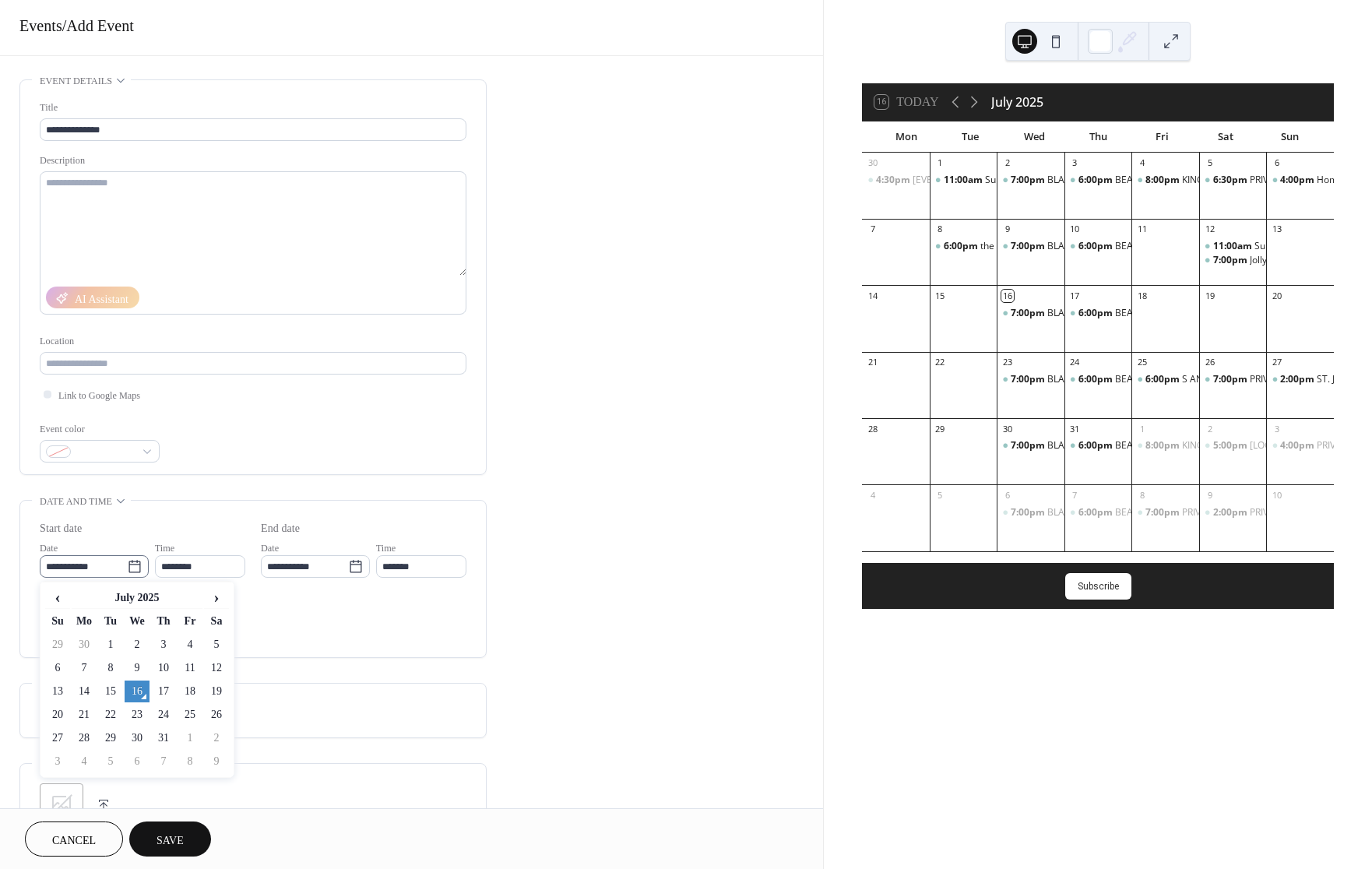 click 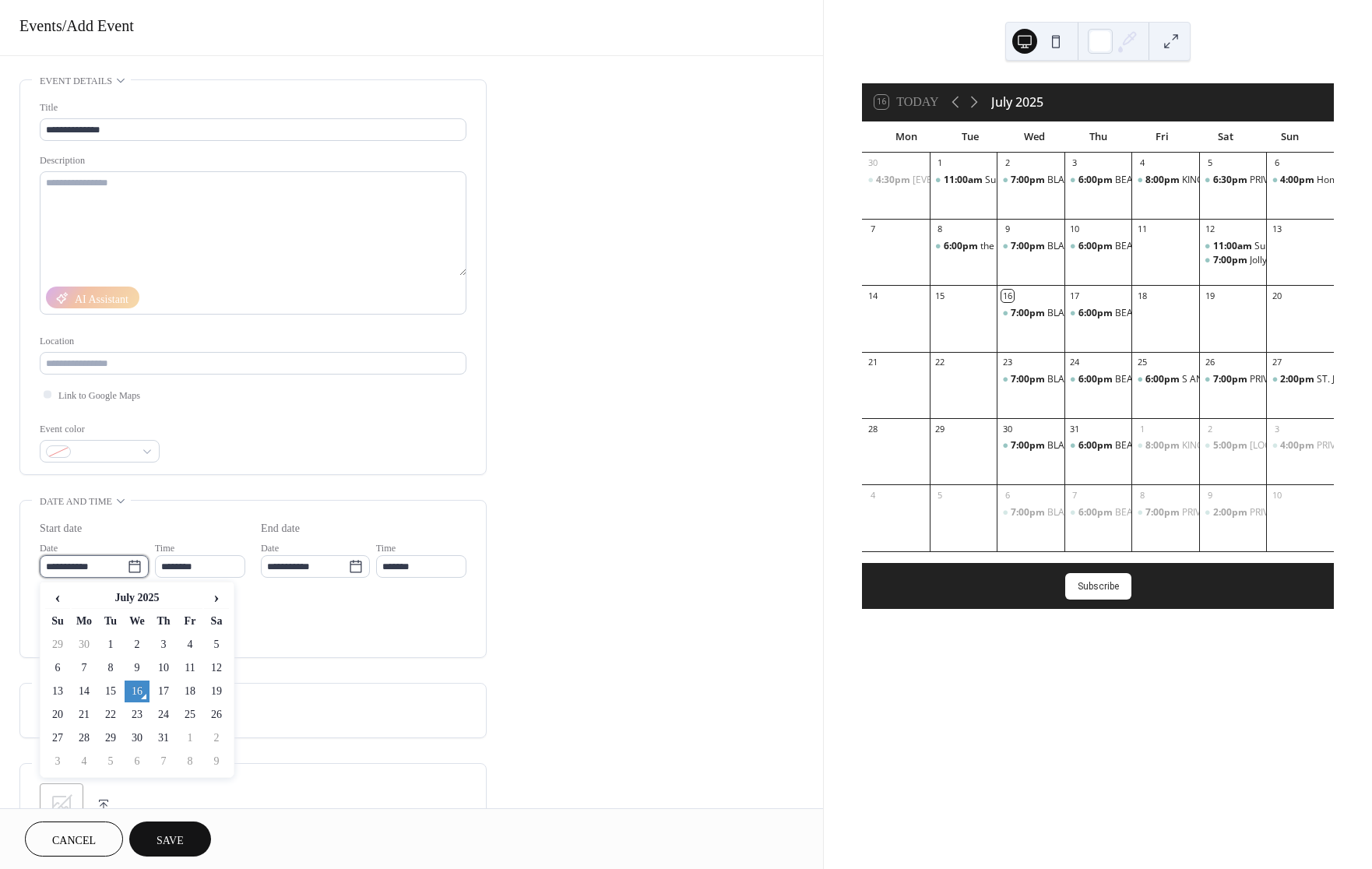 click on "**********" at bounding box center (83, 566) 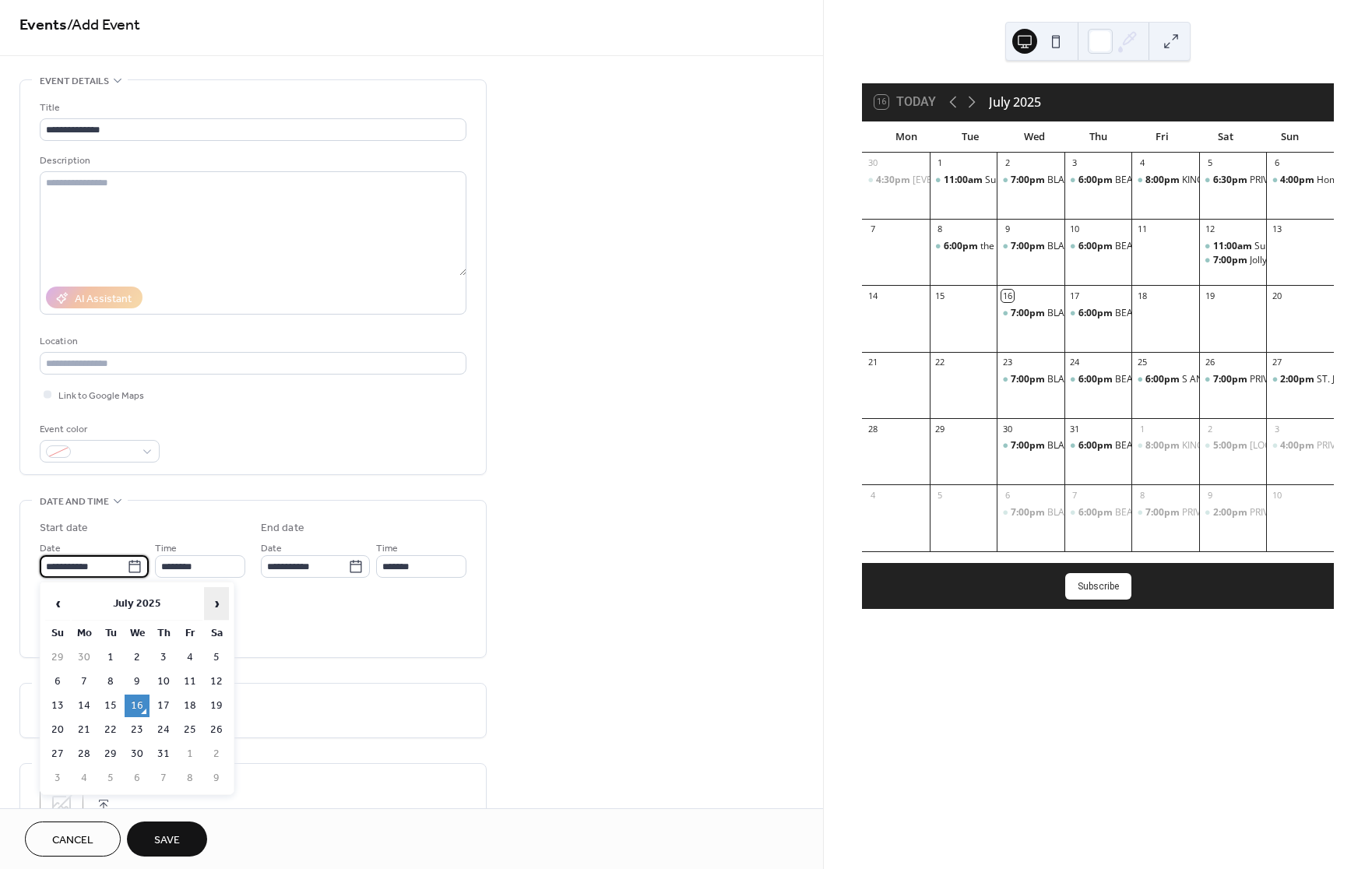 click on "›" at bounding box center (216, 603) 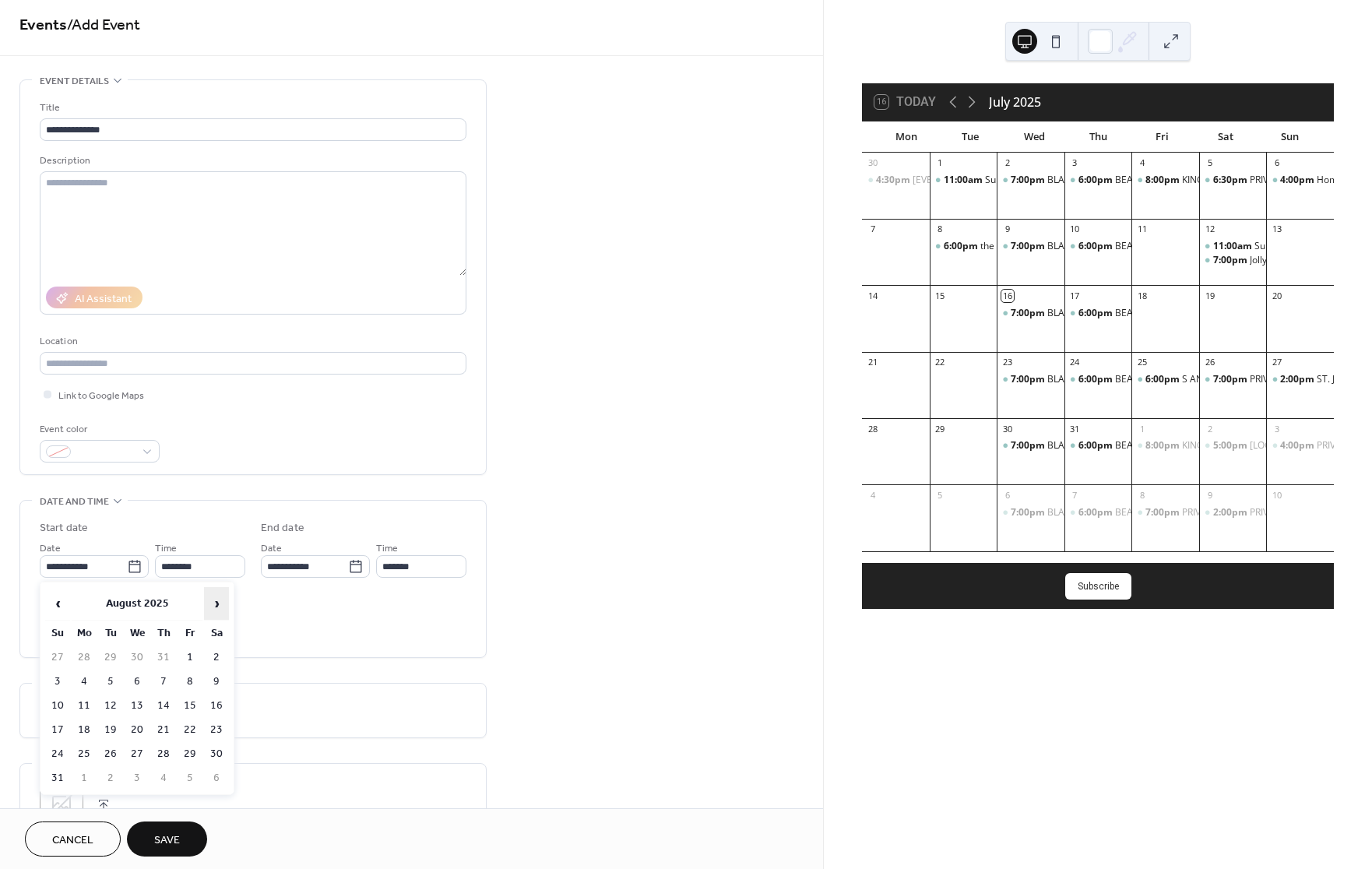 click on "›" at bounding box center [216, 603] 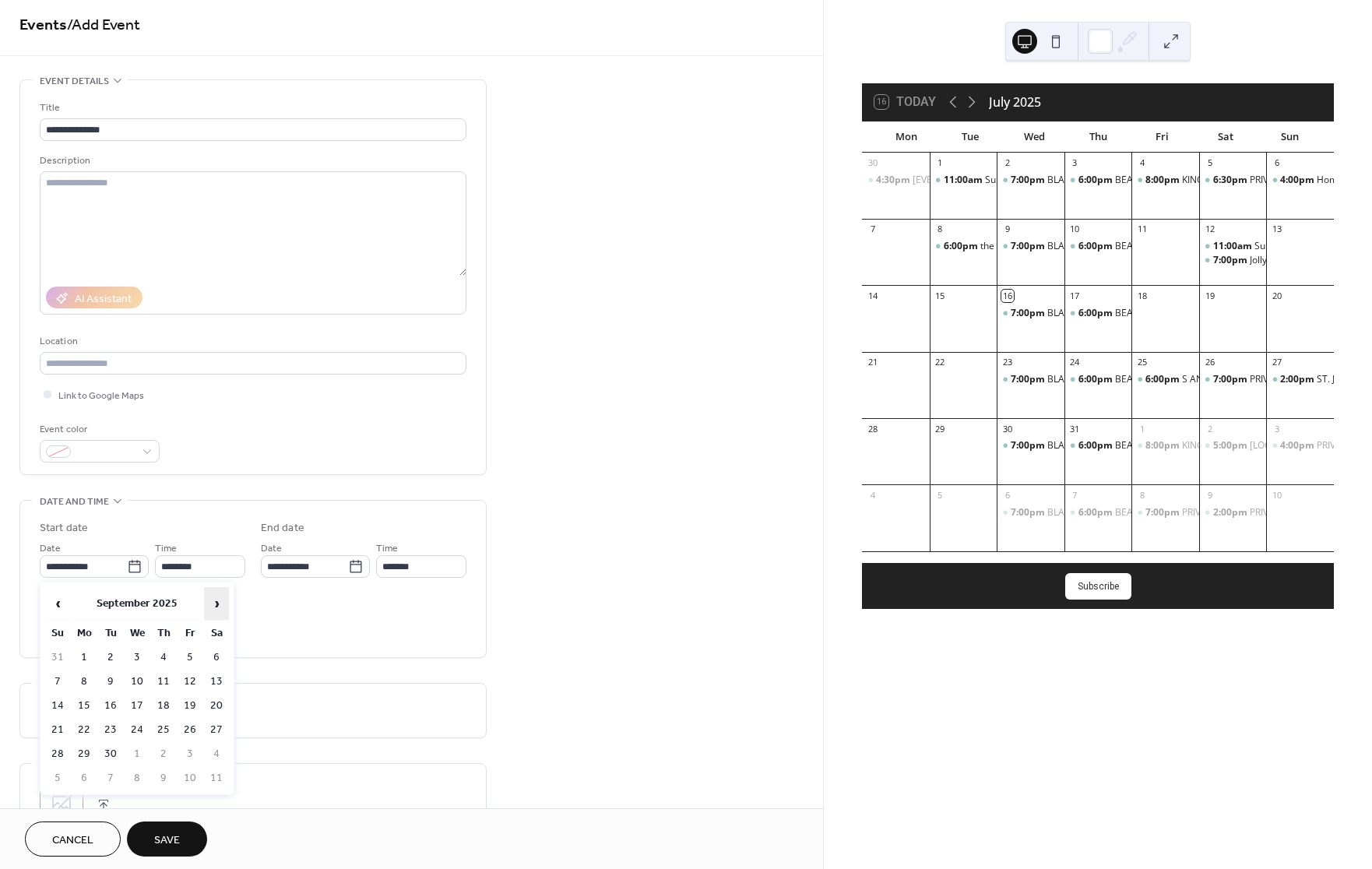 click on "›" at bounding box center (216, 603) 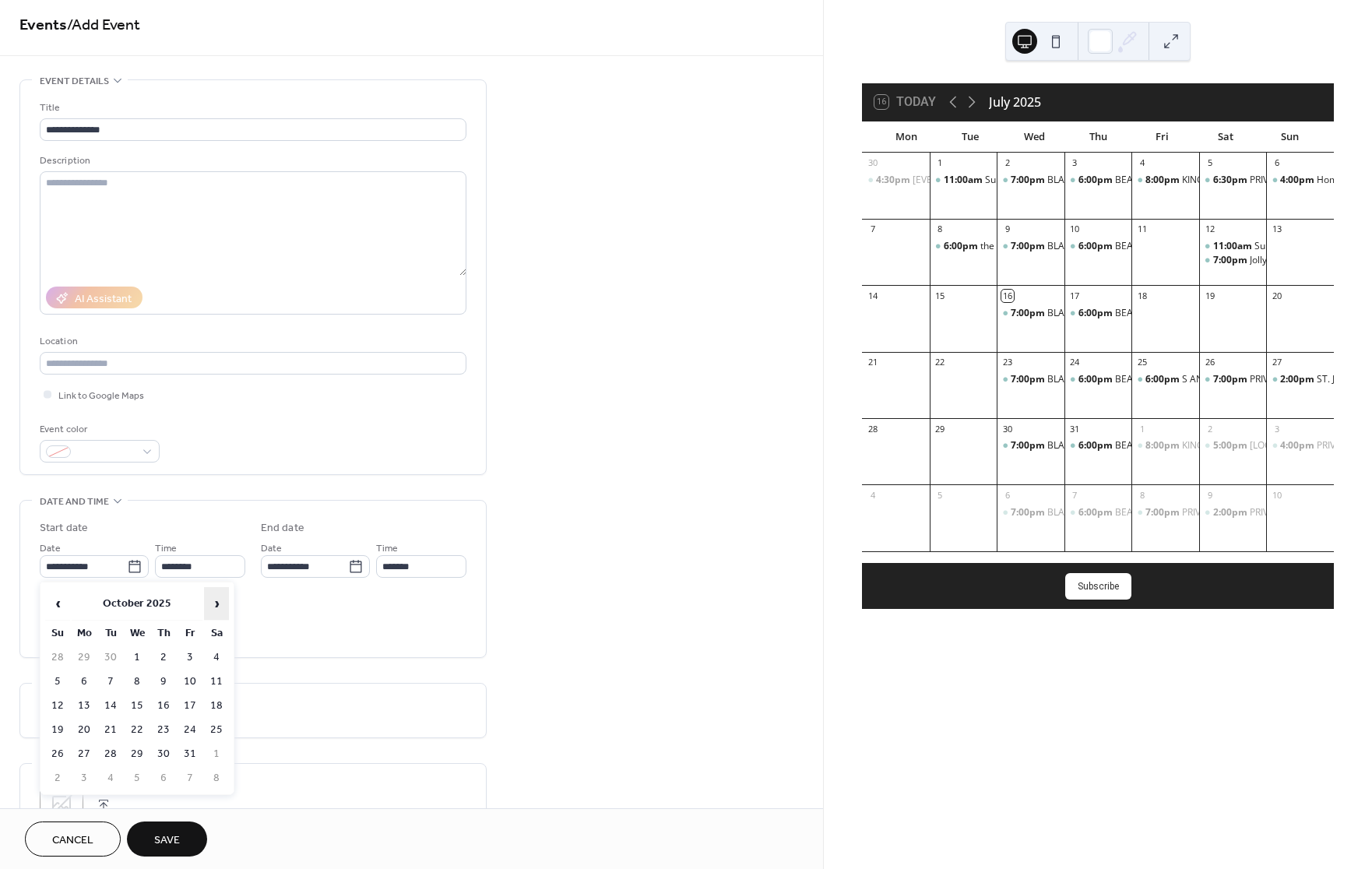 click on "›" at bounding box center [216, 603] 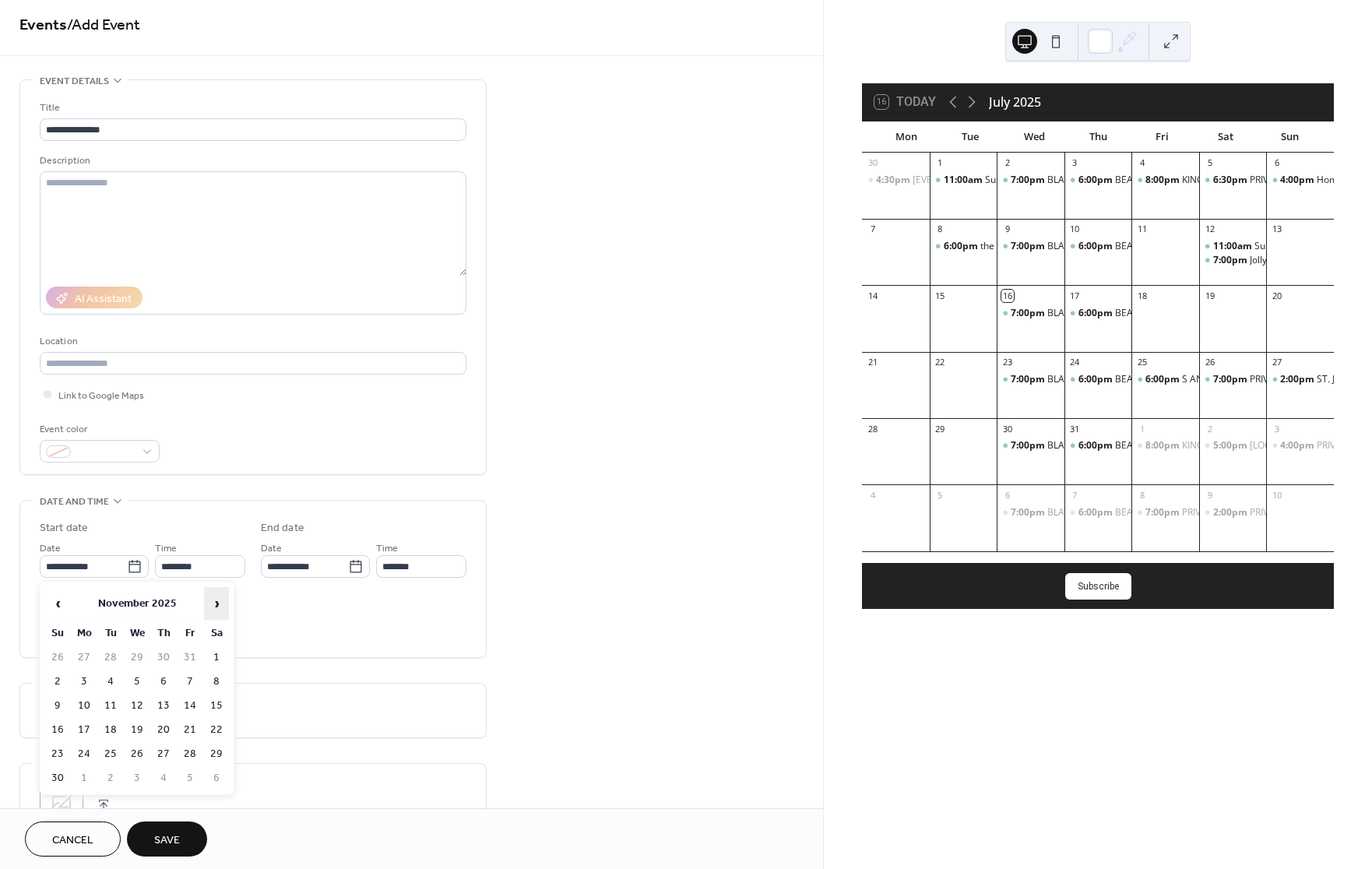 click on "›" at bounding box center (216, 603) 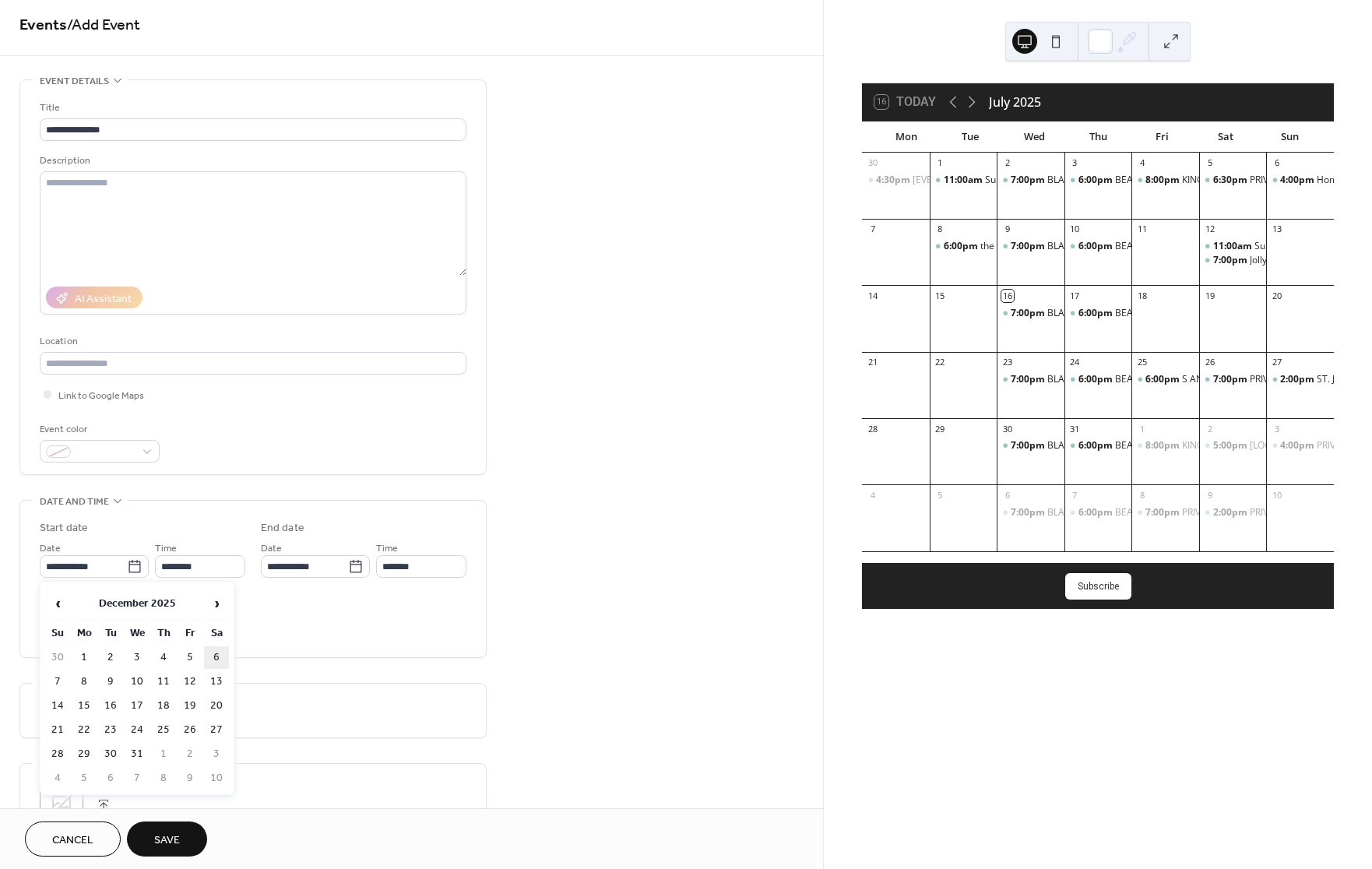 click on "6" at bounding box center [216, 657] 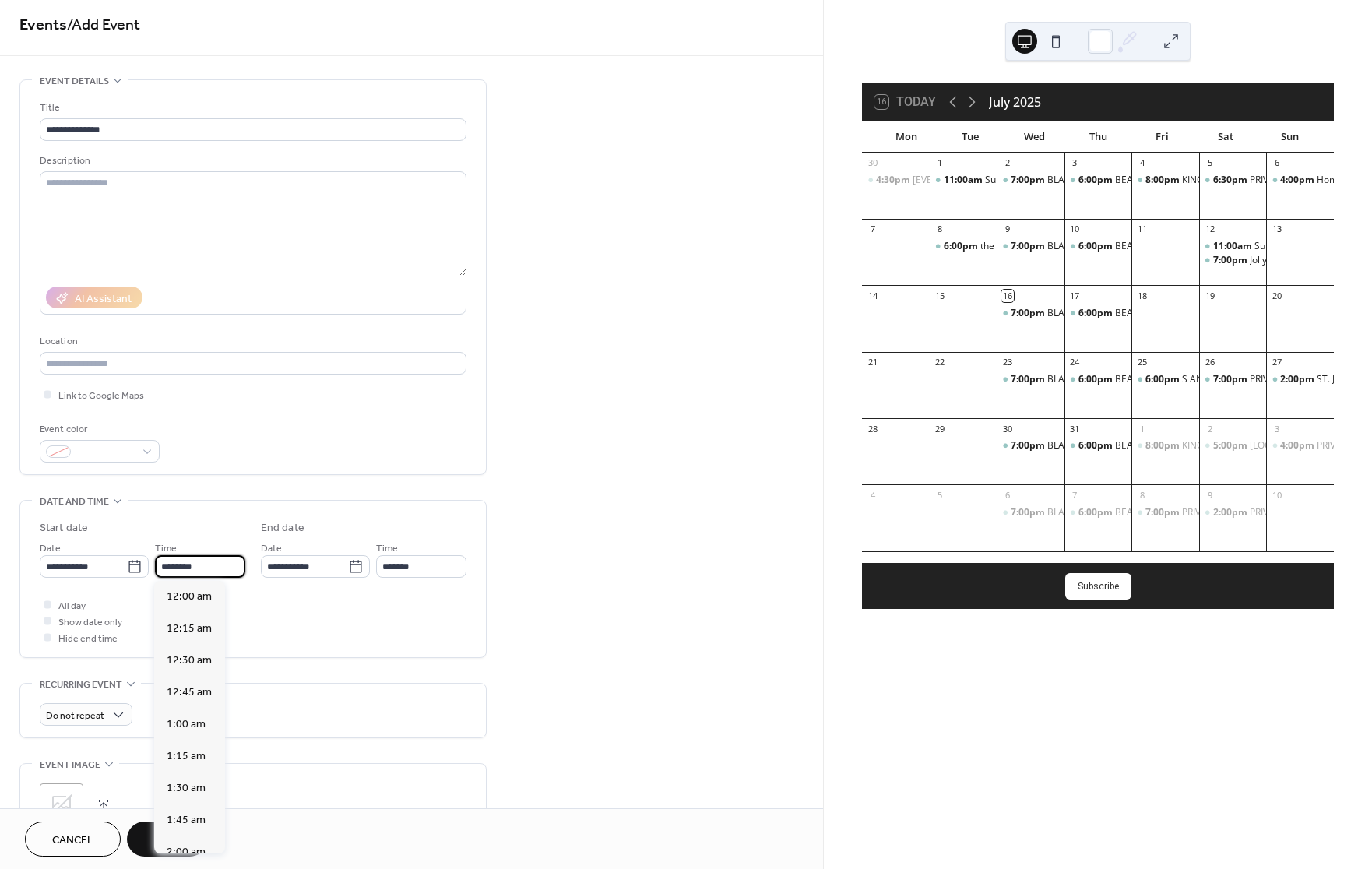 click on "********" at bounding box center (200, 566) 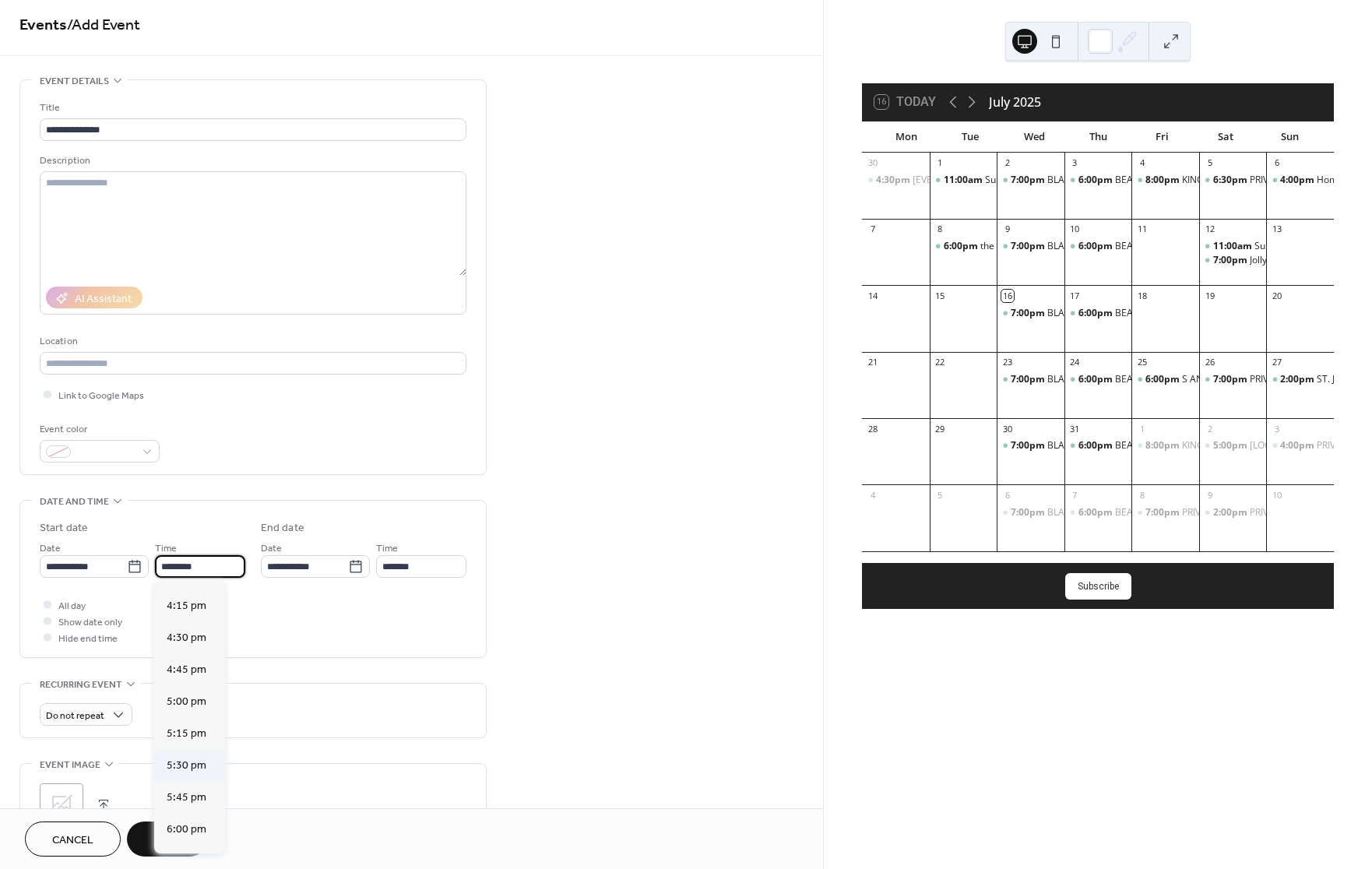 scroll, scrollTop: 2080, scrollLeft: 0, axis: vertical 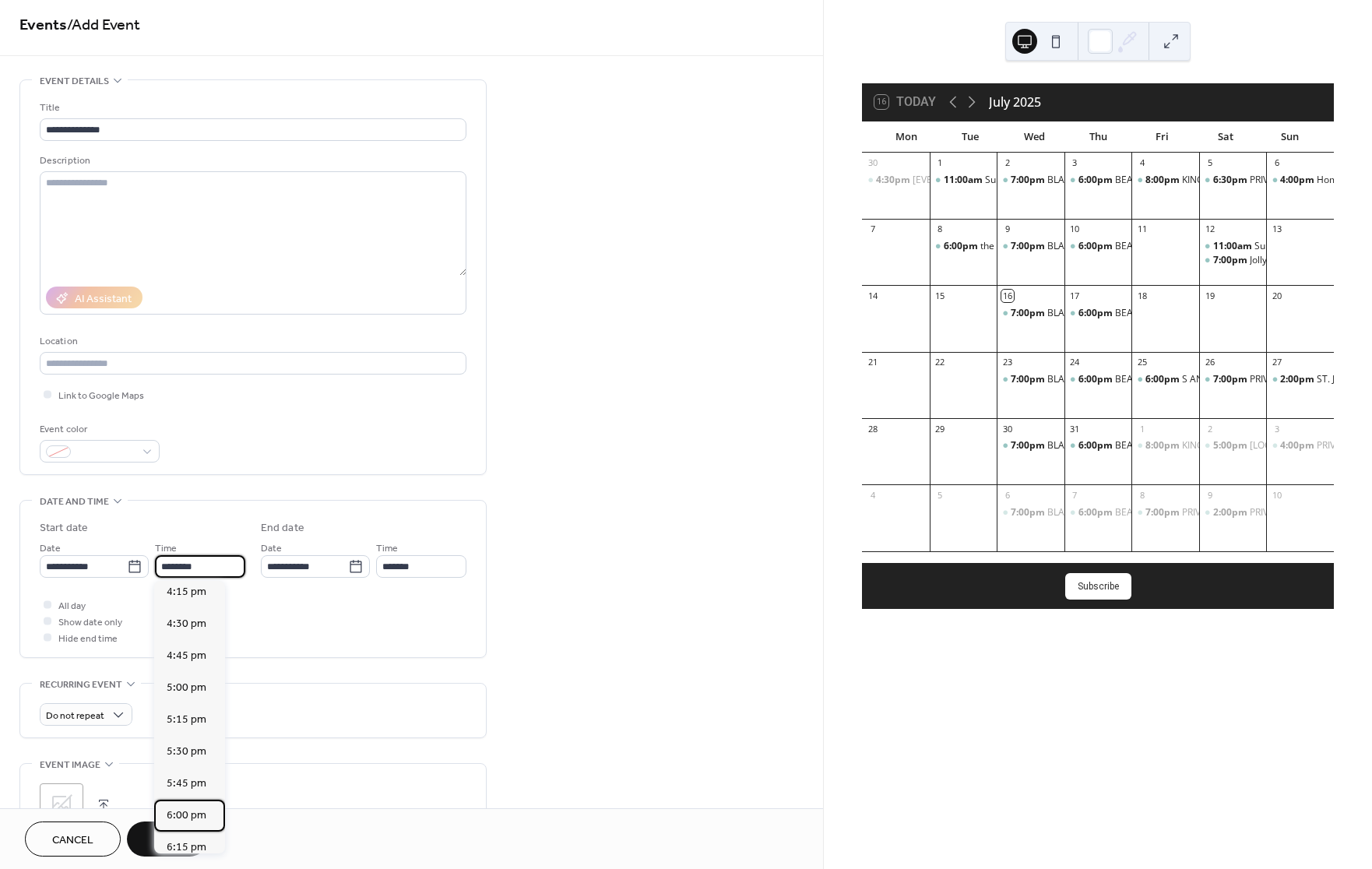 click on "6:00 pm" at bounding box center [189, 815] 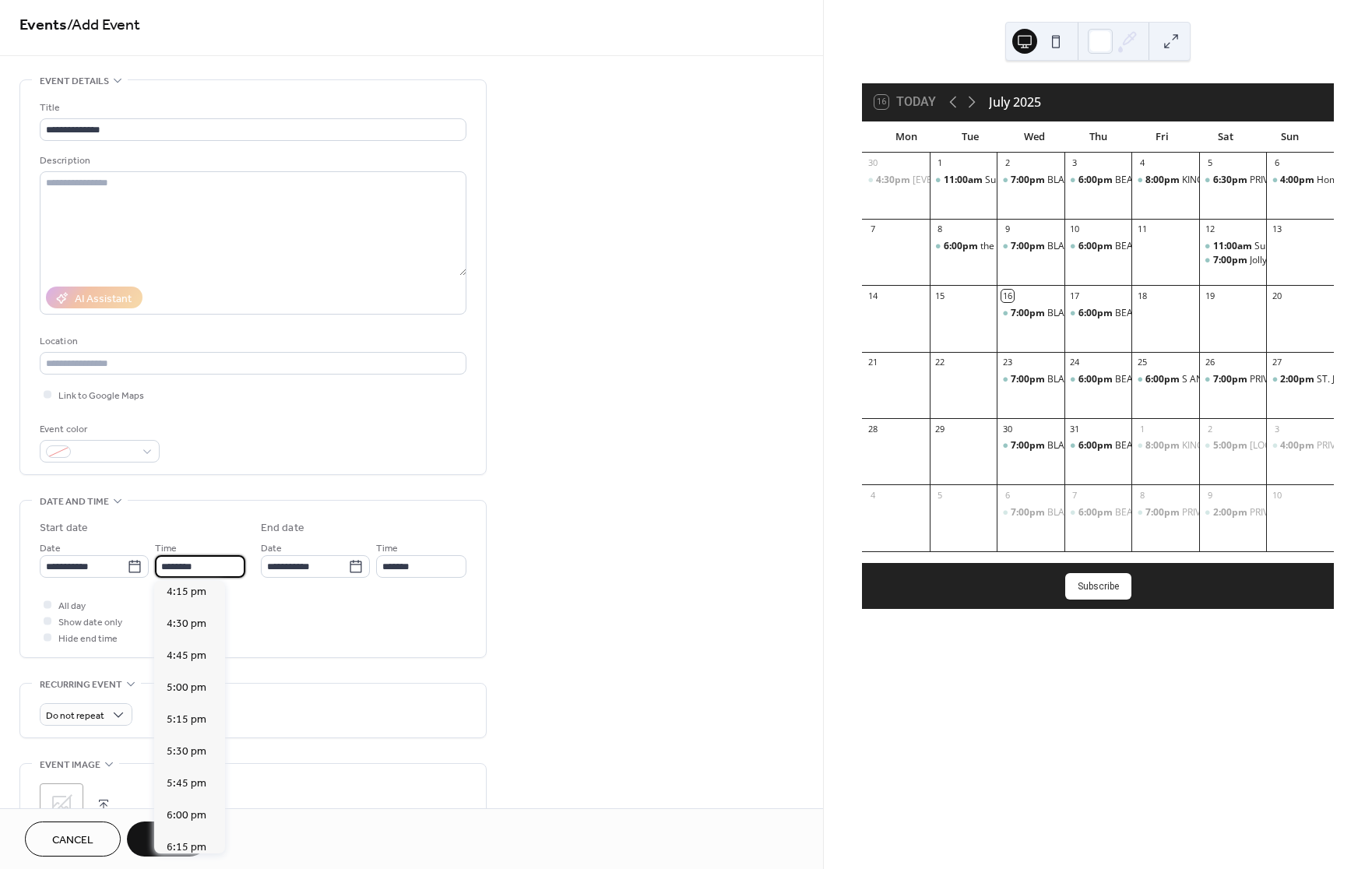 type on "*******" 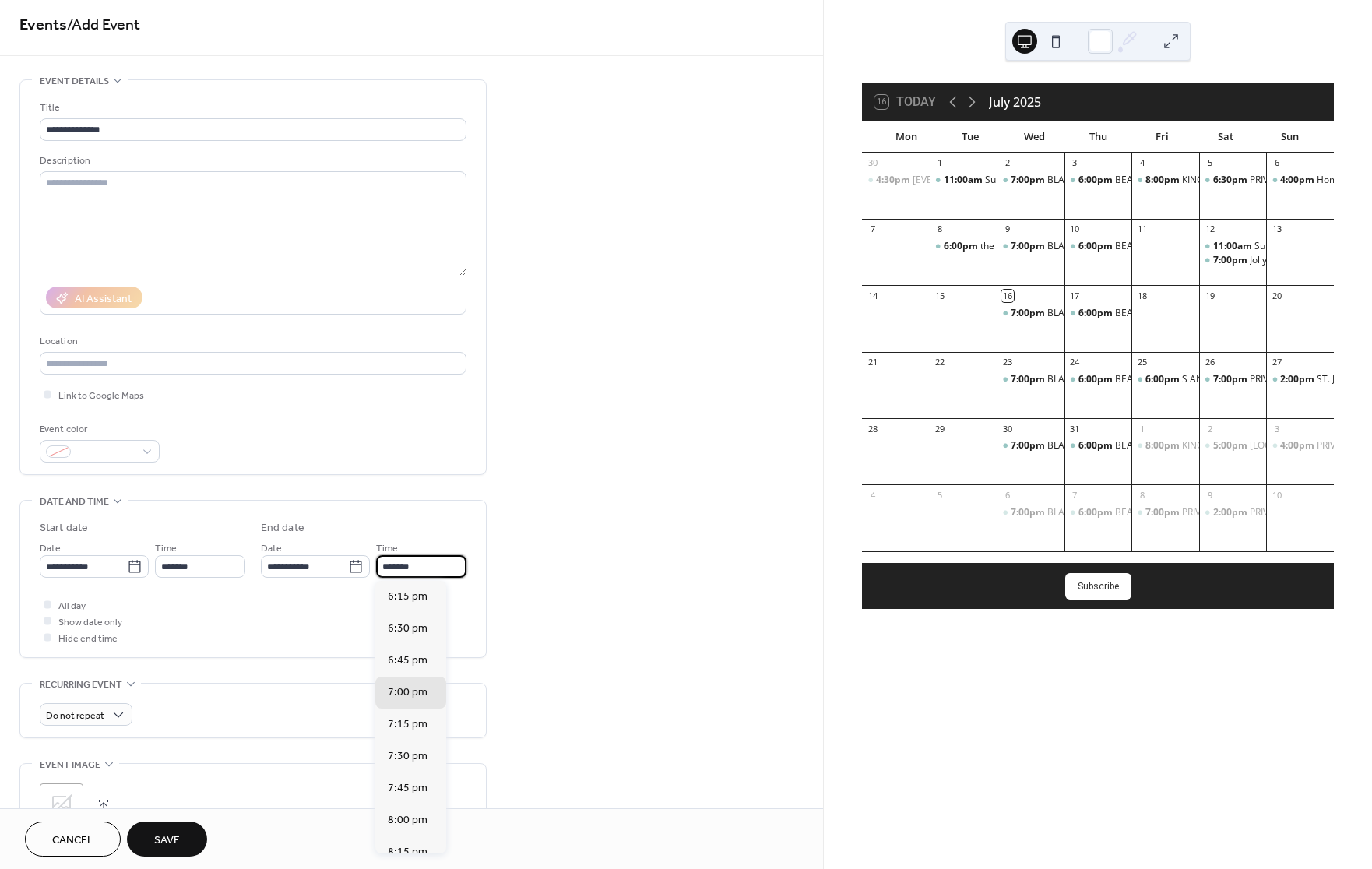 click on "*******" at bounding box center [421, 566] 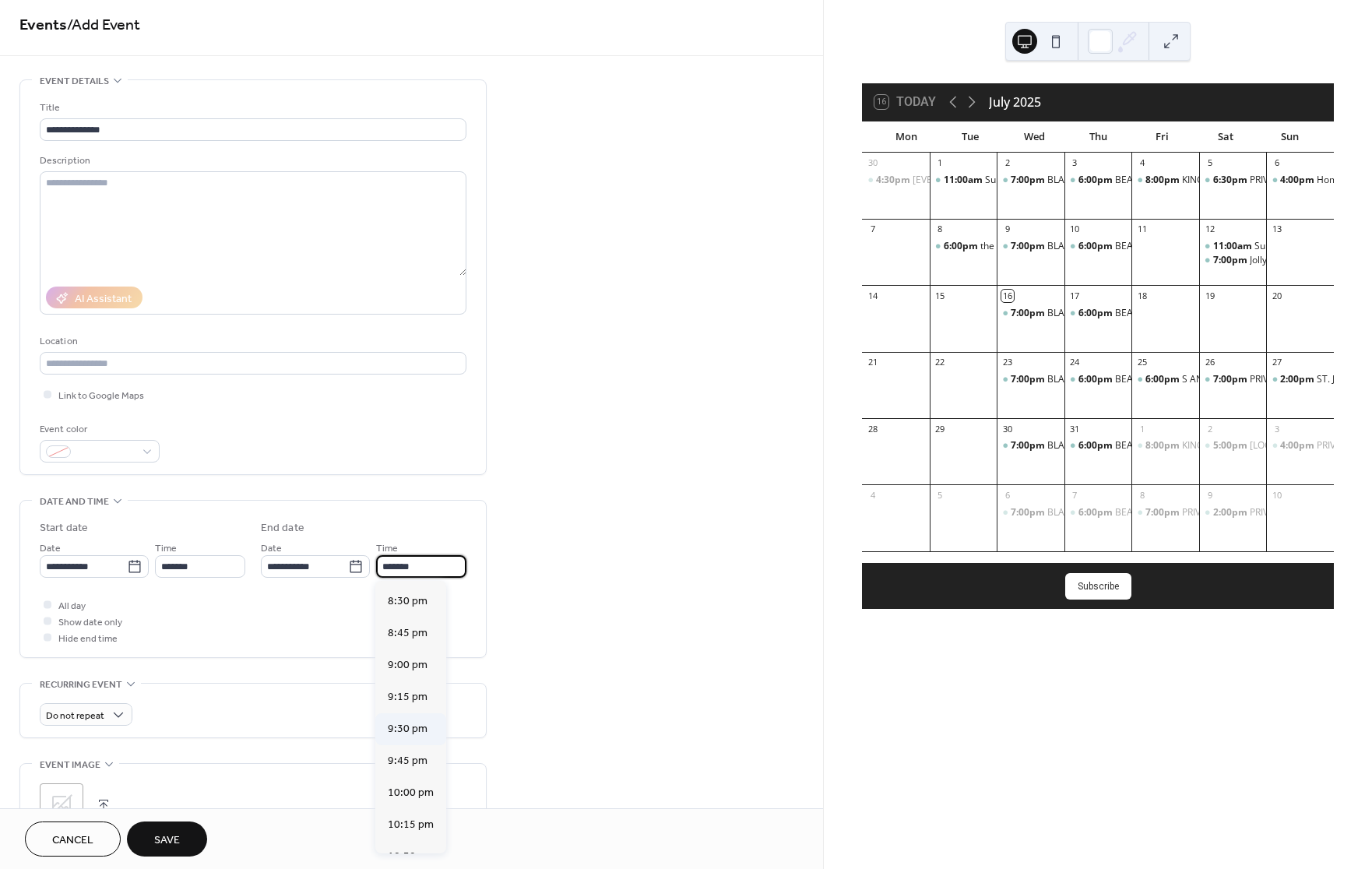 scroll, scrollTop: 331, scrollLeft: 0, axis: vertical 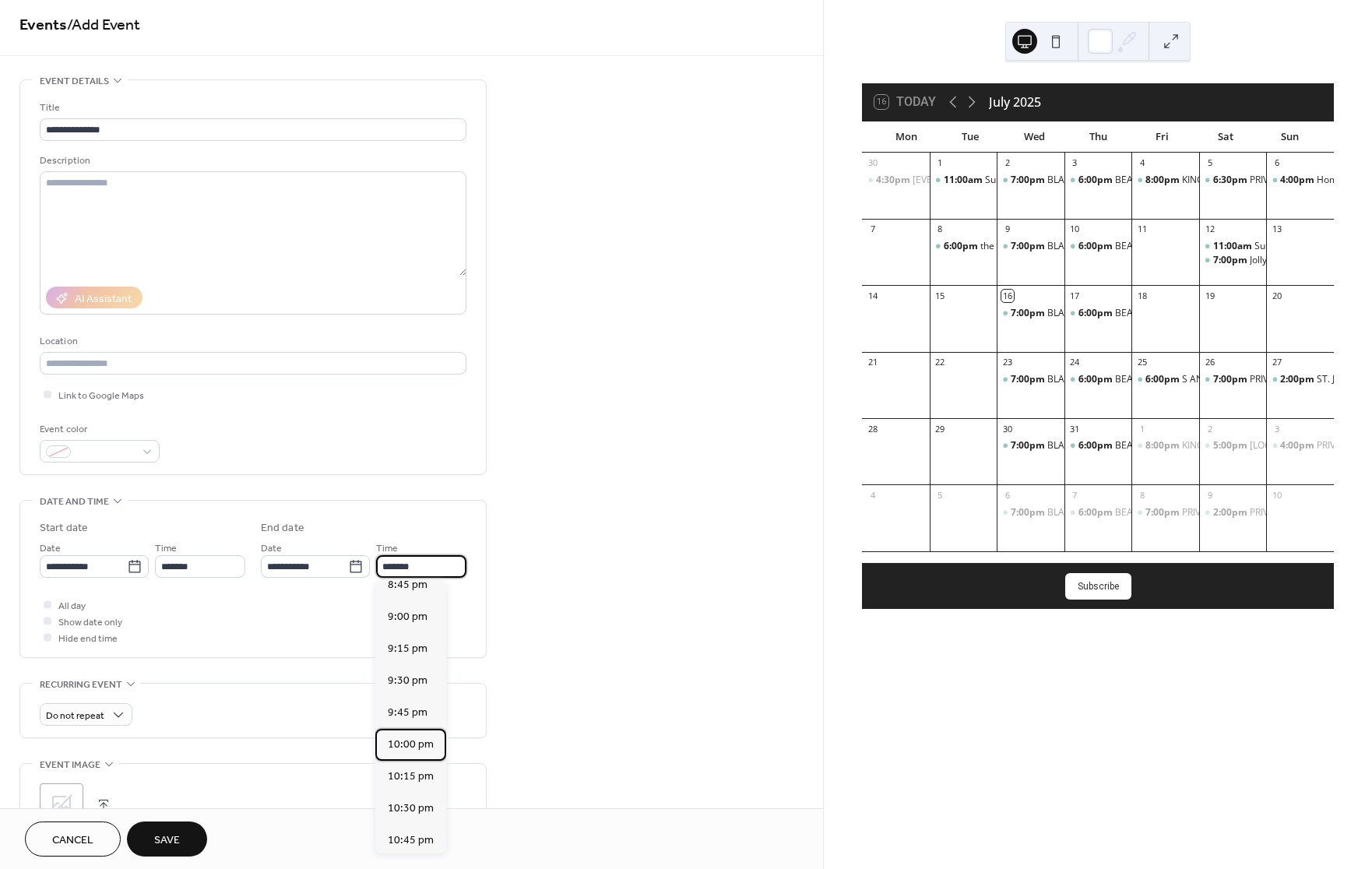 click on "10:00 pm" at bounding box center [410, 744] 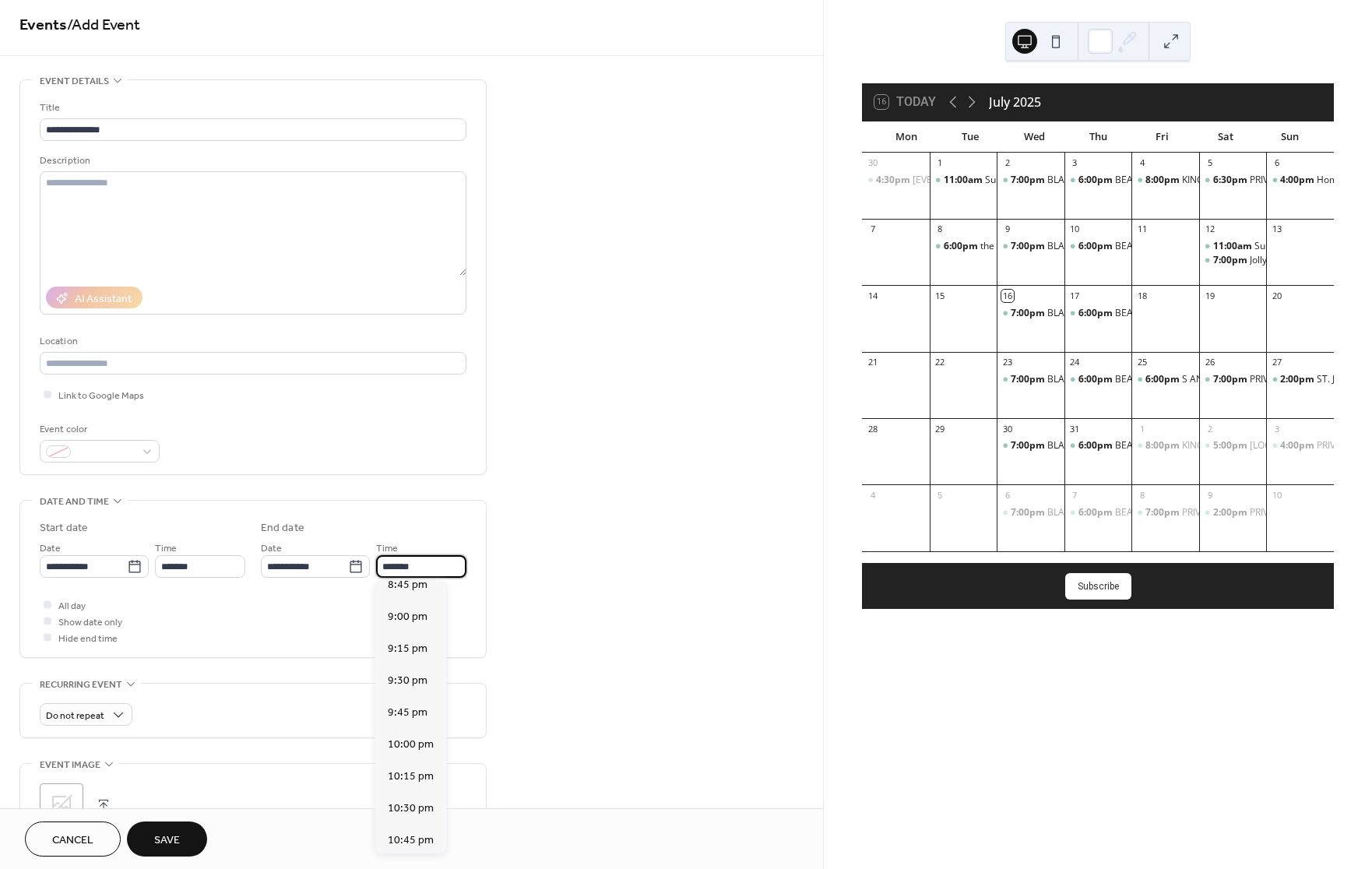 type on "********" 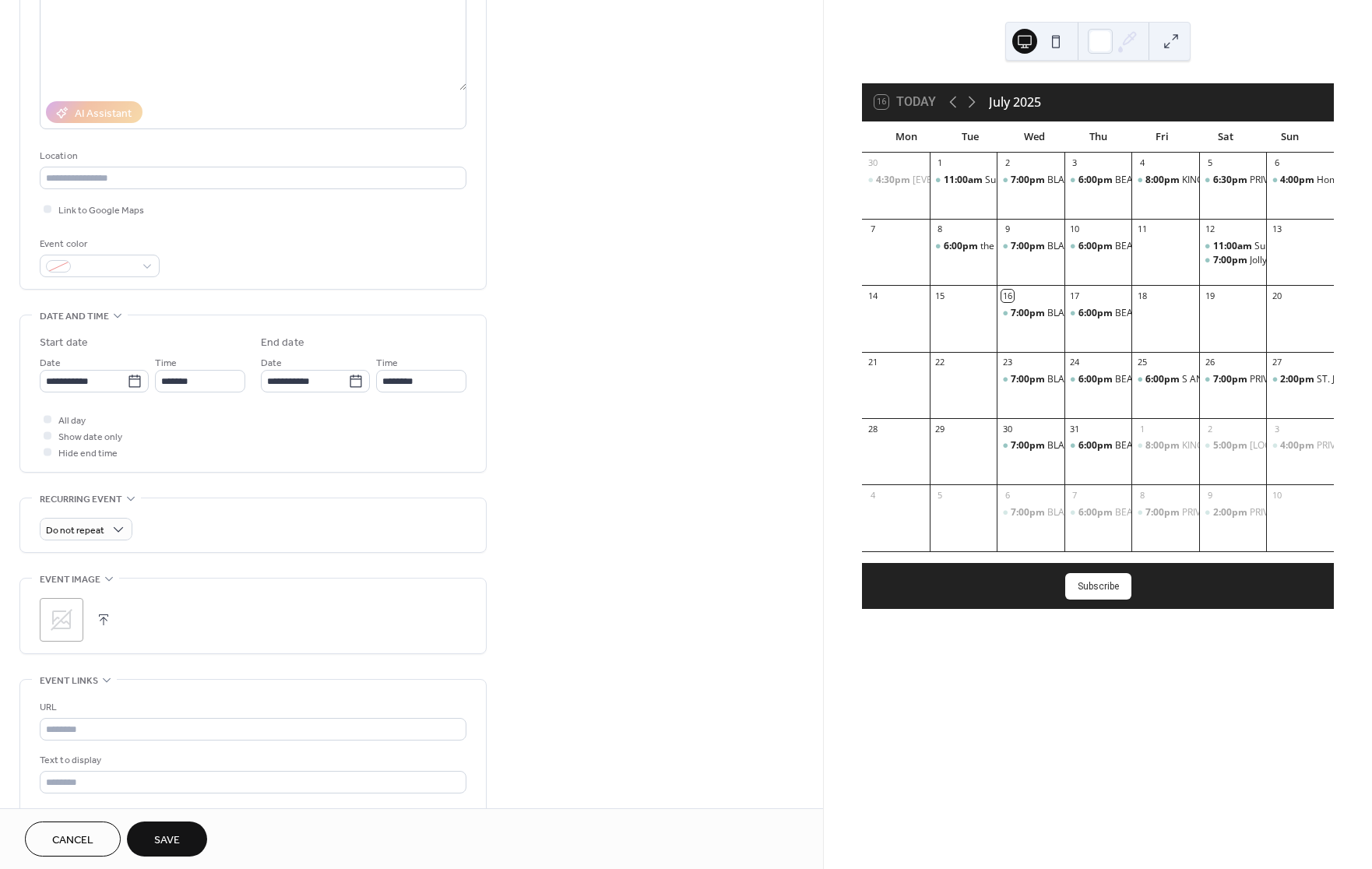 scroll, scrollTop: 215, scrollLeft: 0, axis: vertical 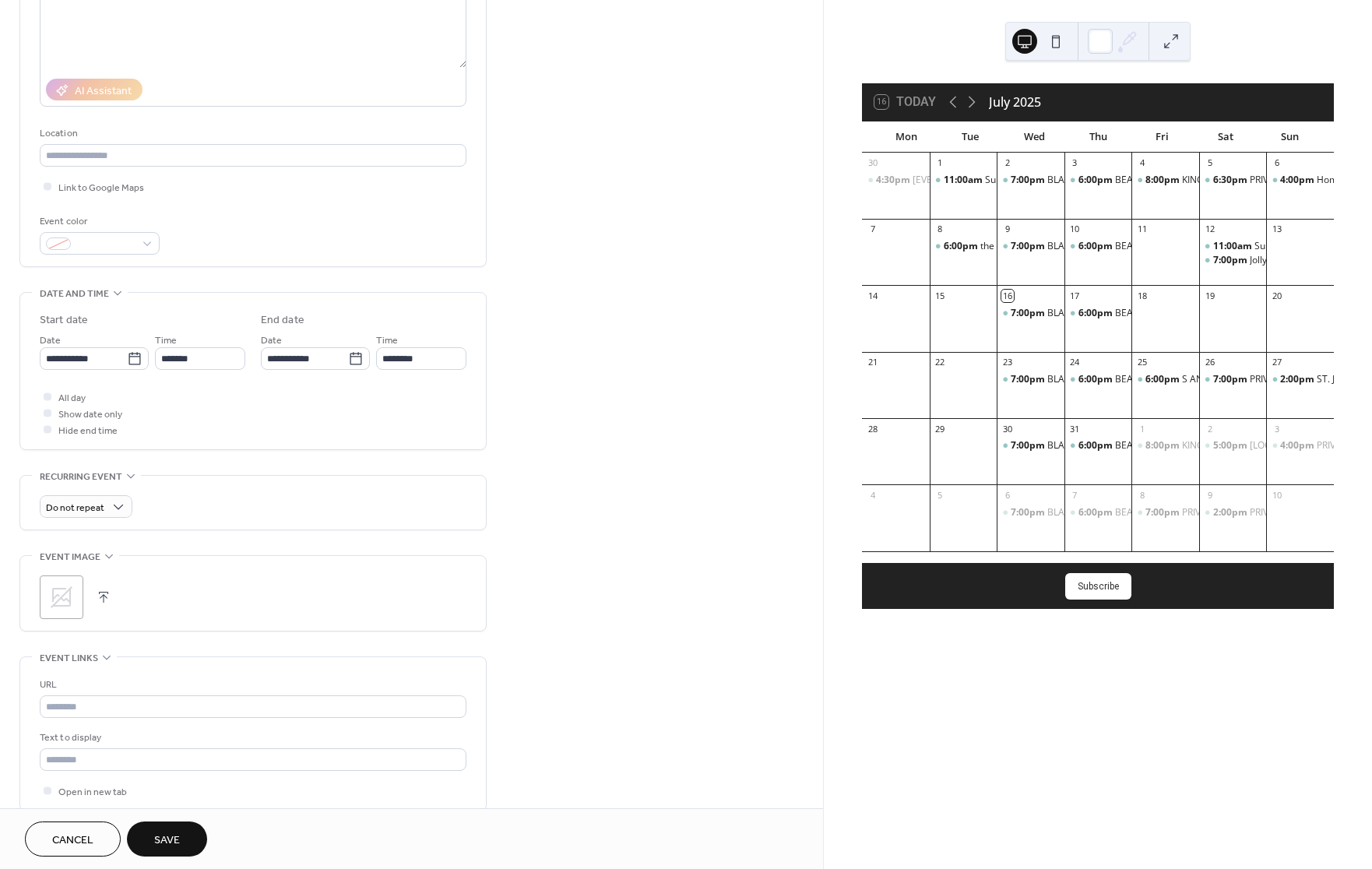 click 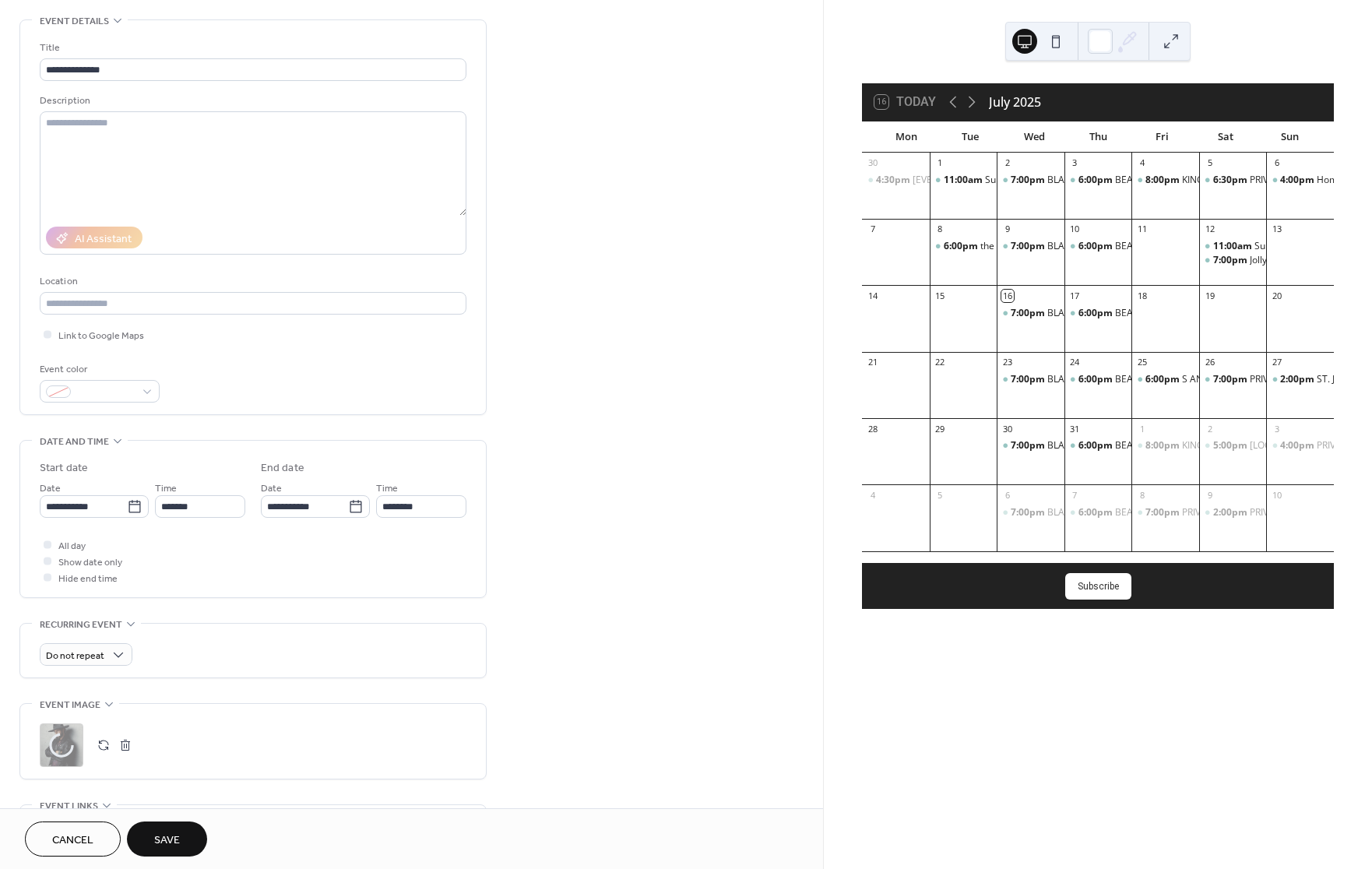 scroll, scrollTop: 0, scrollLeft: 0, axis: both 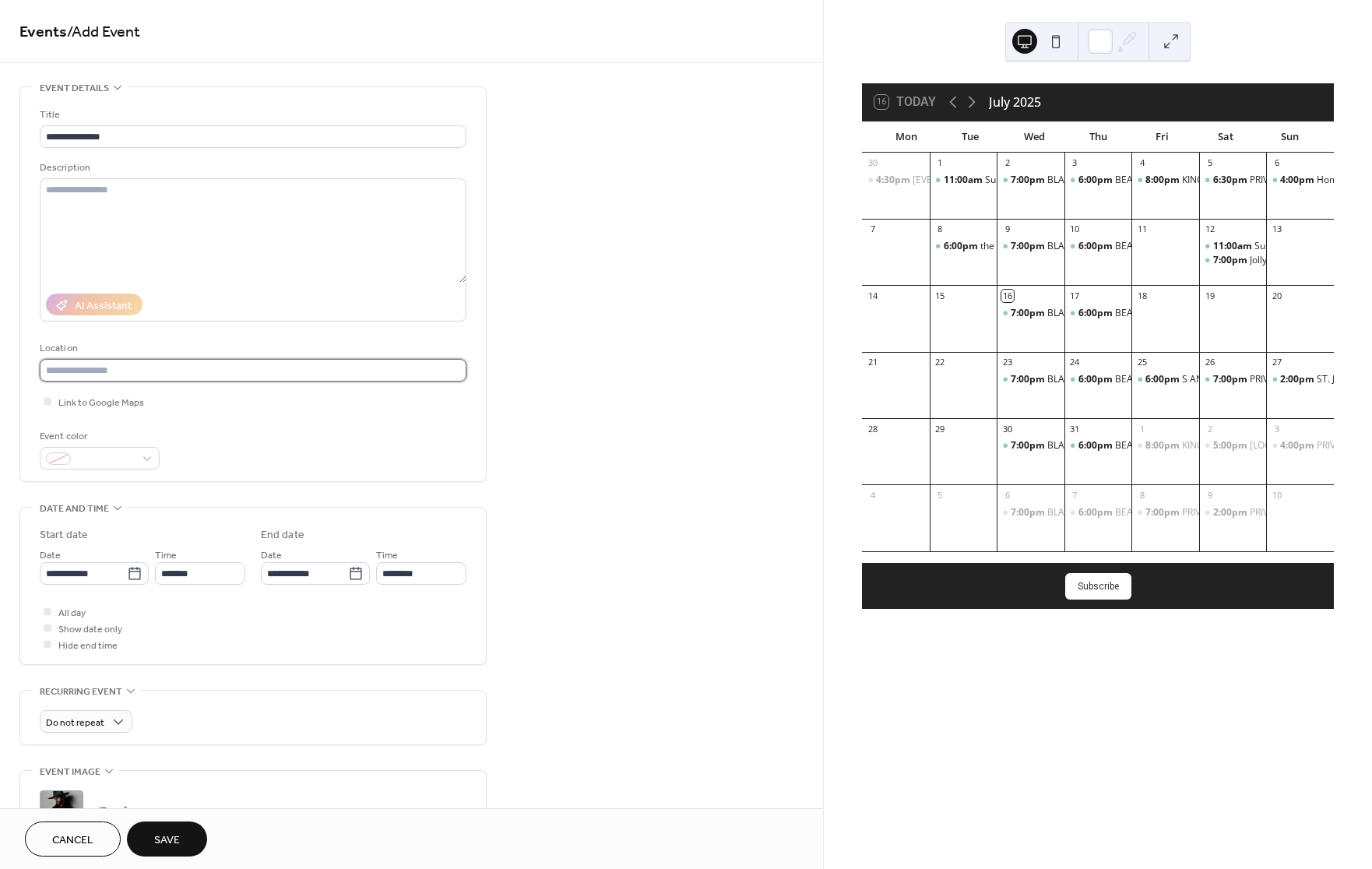 click at bounding box center [253, 370] 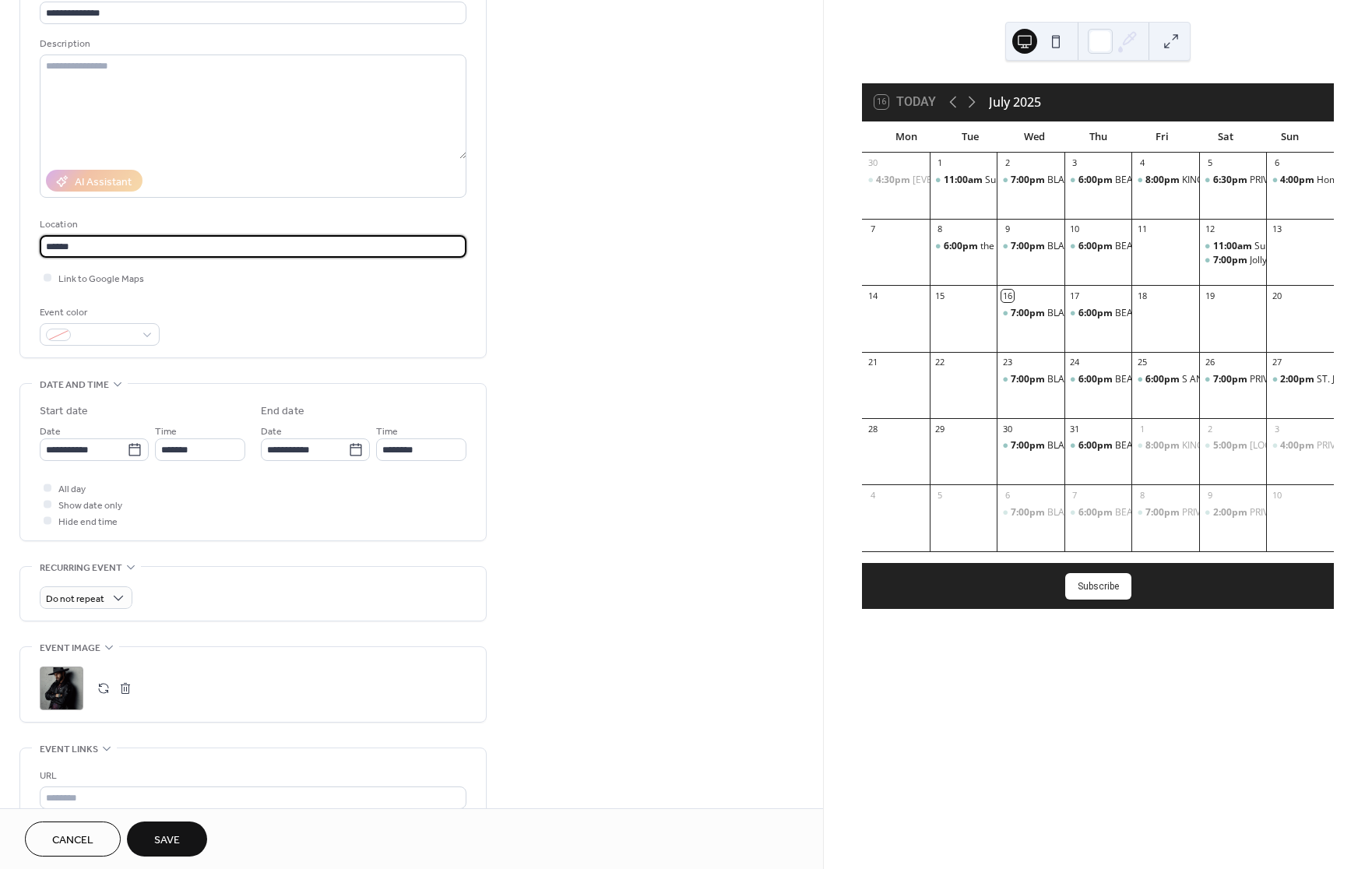 scroll, scrollTop: 134, scrollLeft: 0, axis: vertical 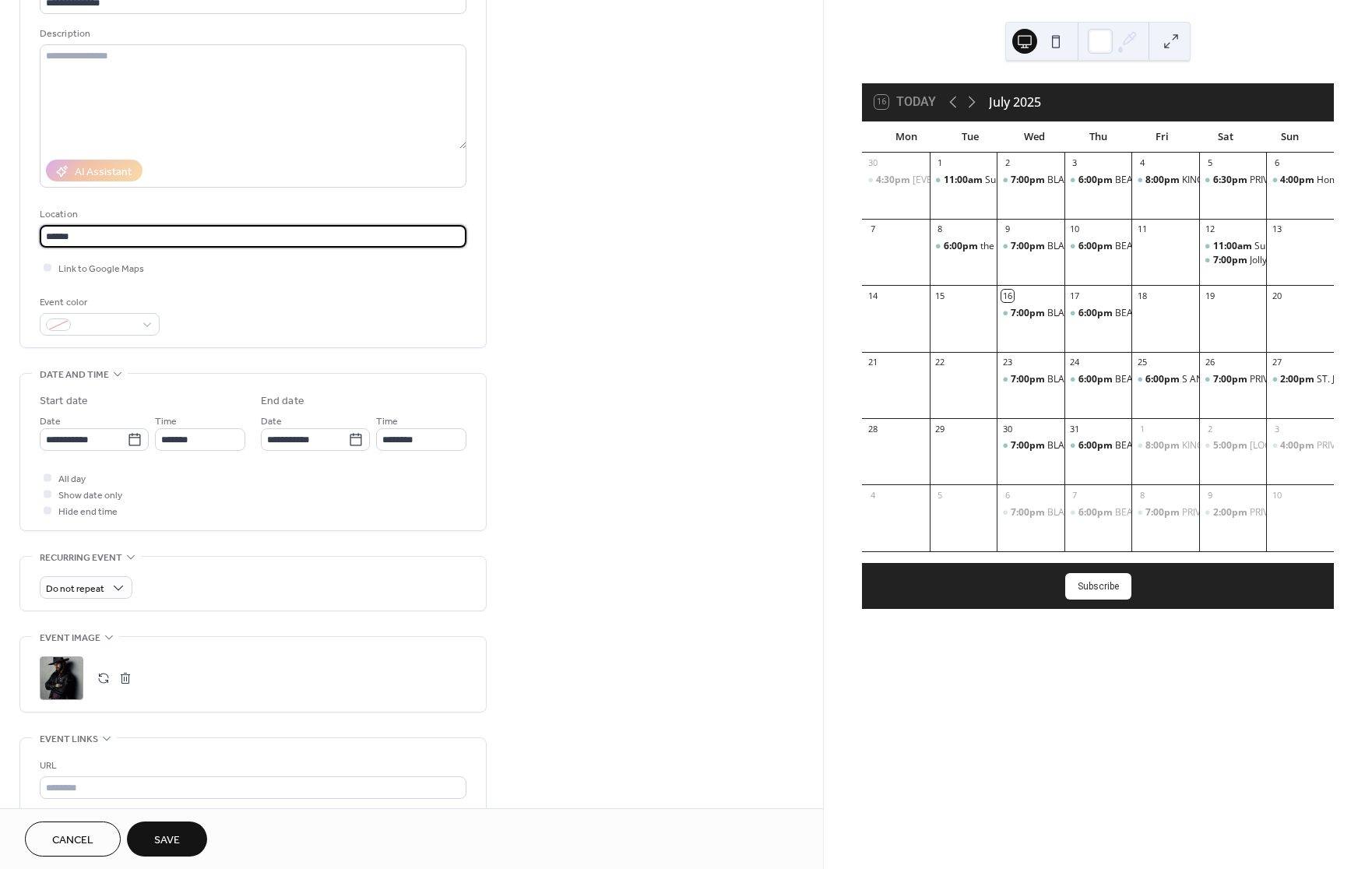 type on "*****" 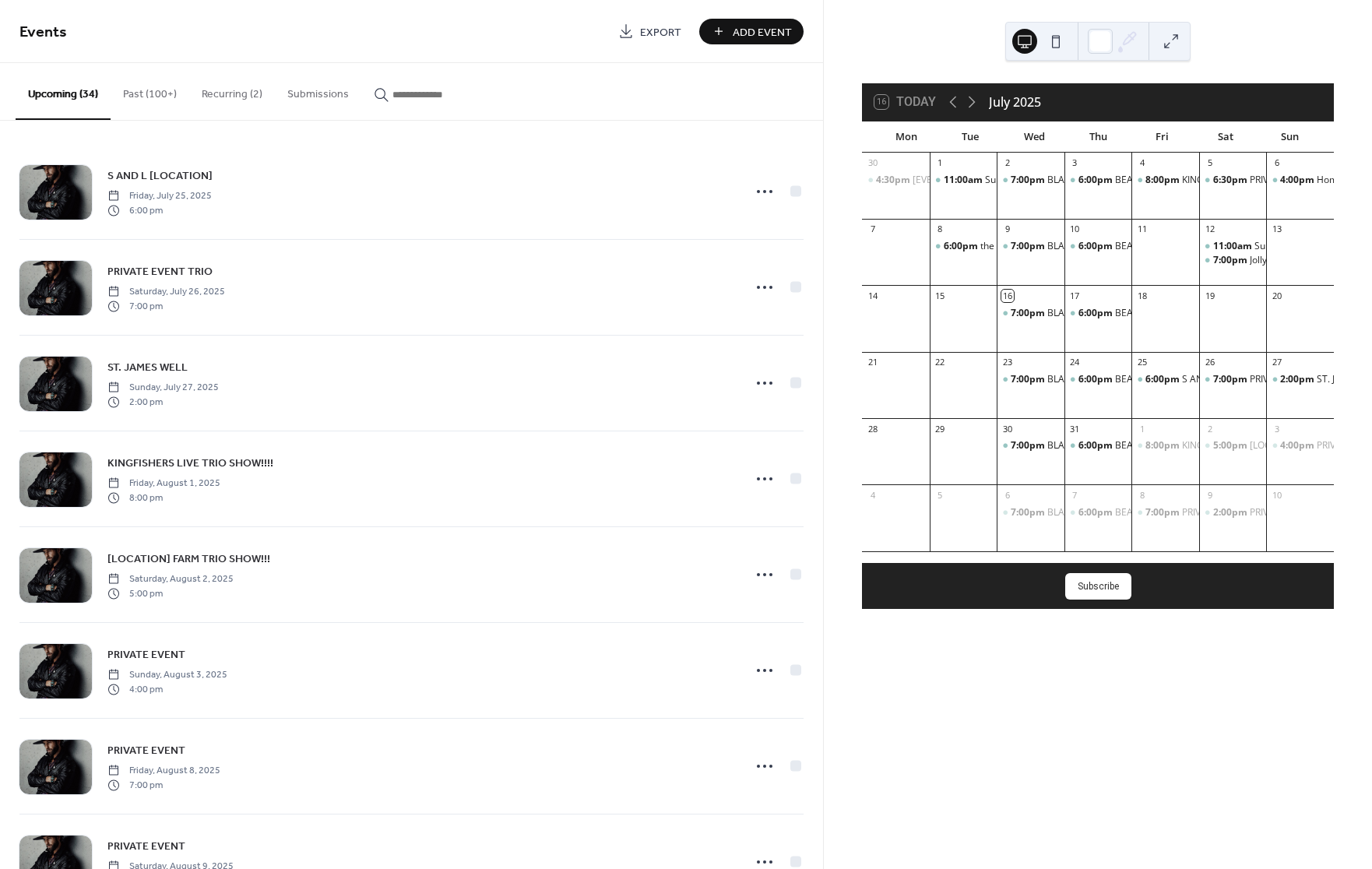 click on "Add Event" at bounding box center (762, 32) 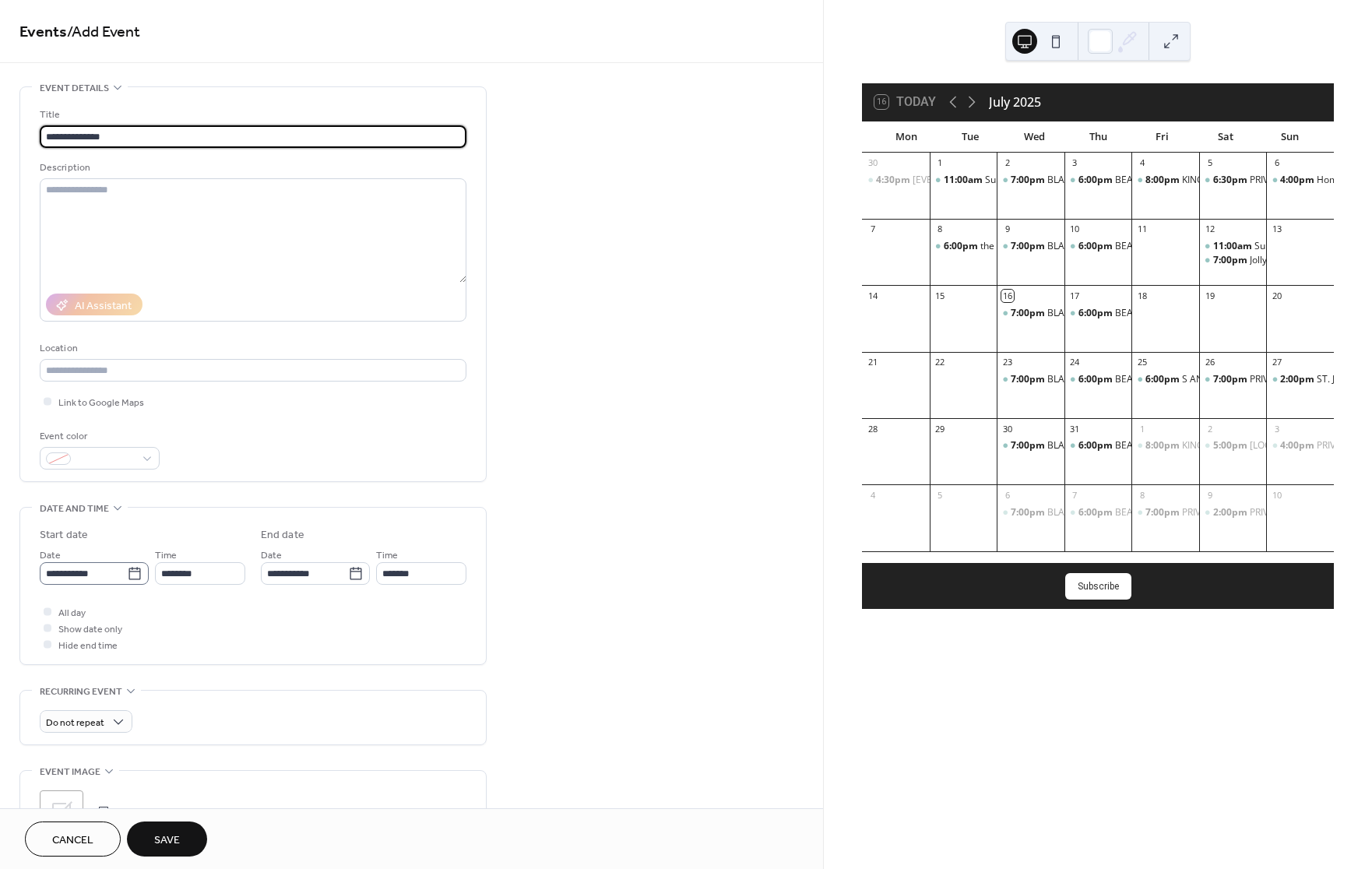 type on "**********" 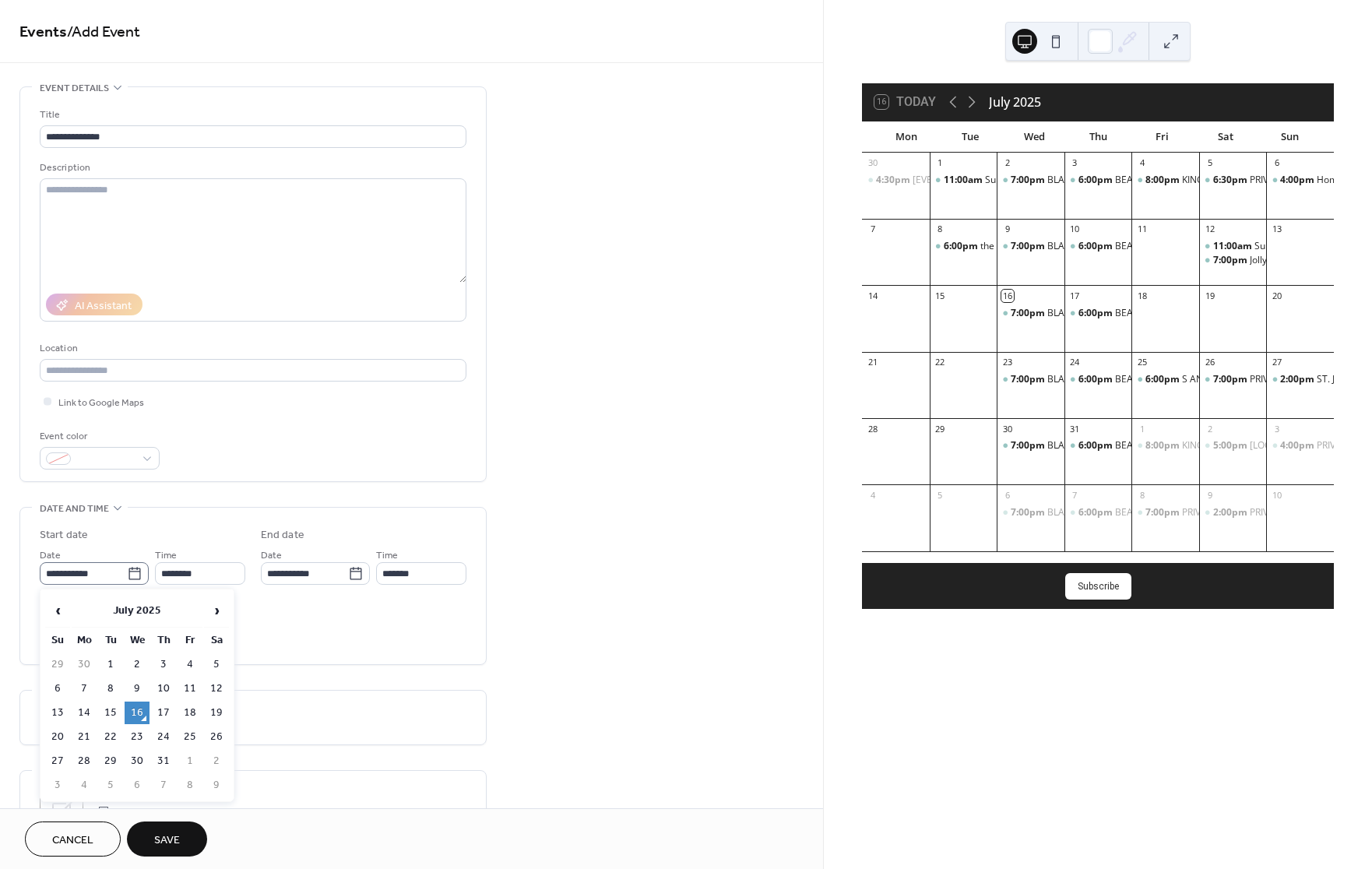 click 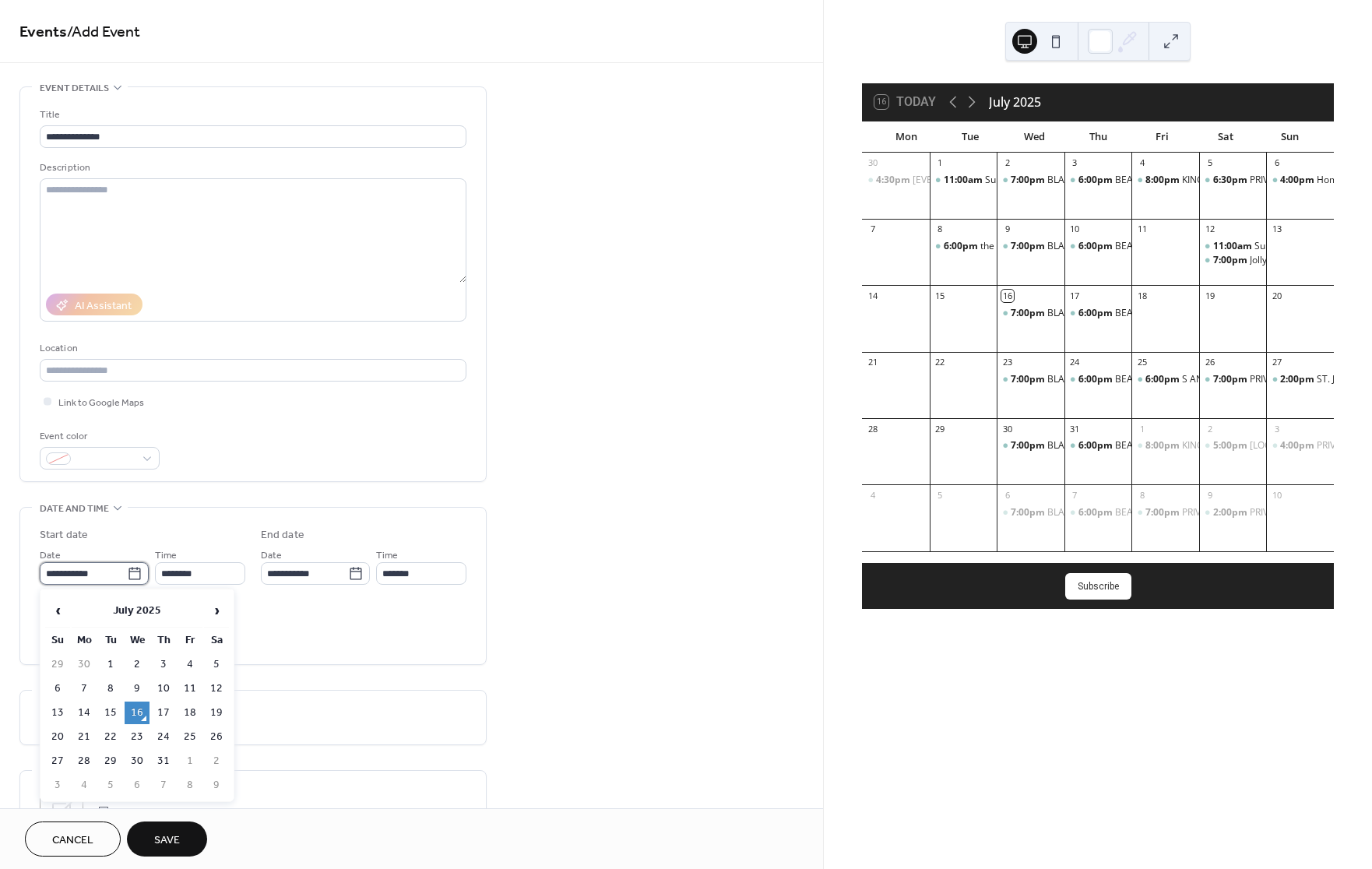 click on "**********" at bounding box center [83, 573] 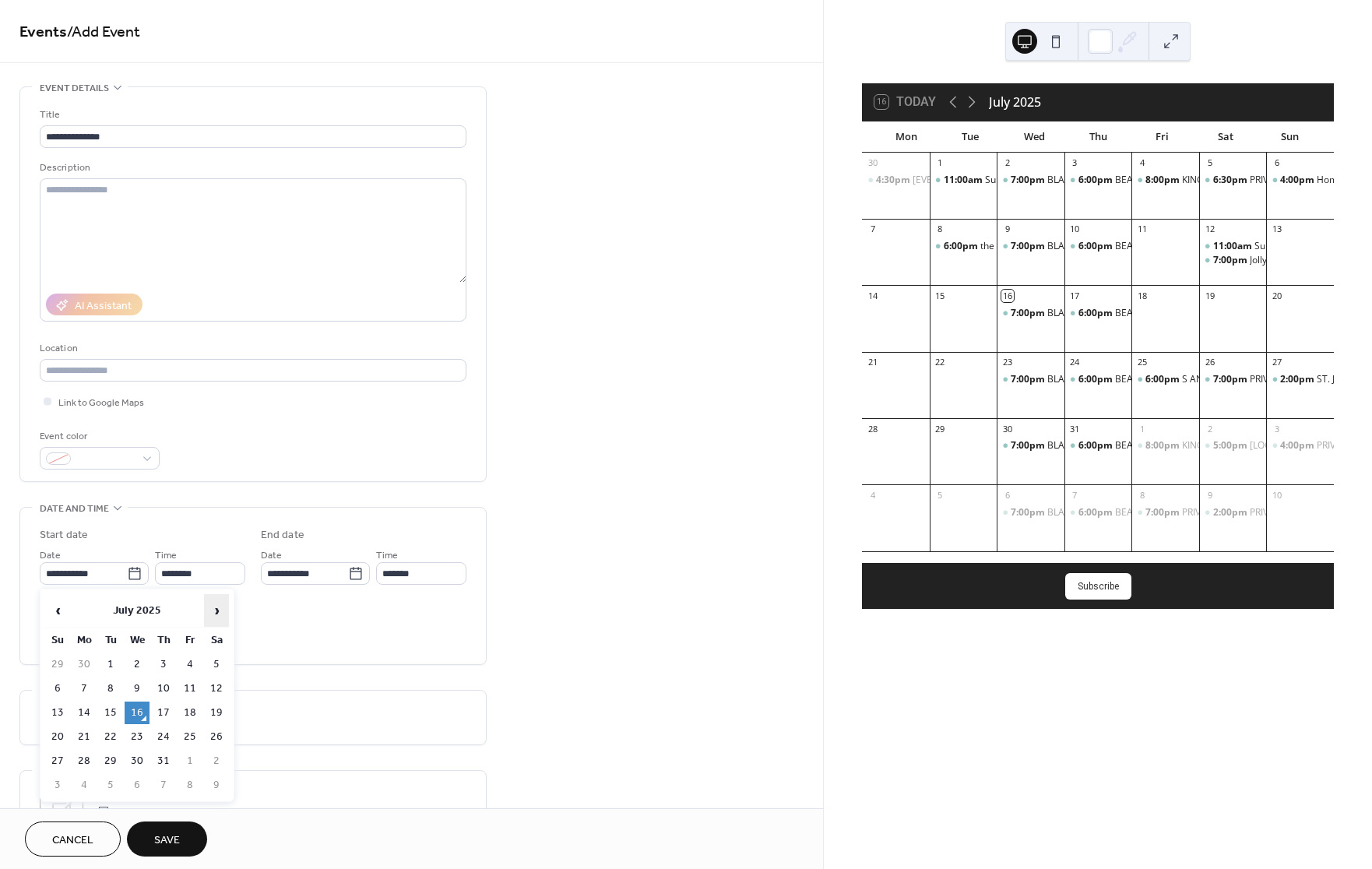 click on "›" at bounding box center [216, 610] 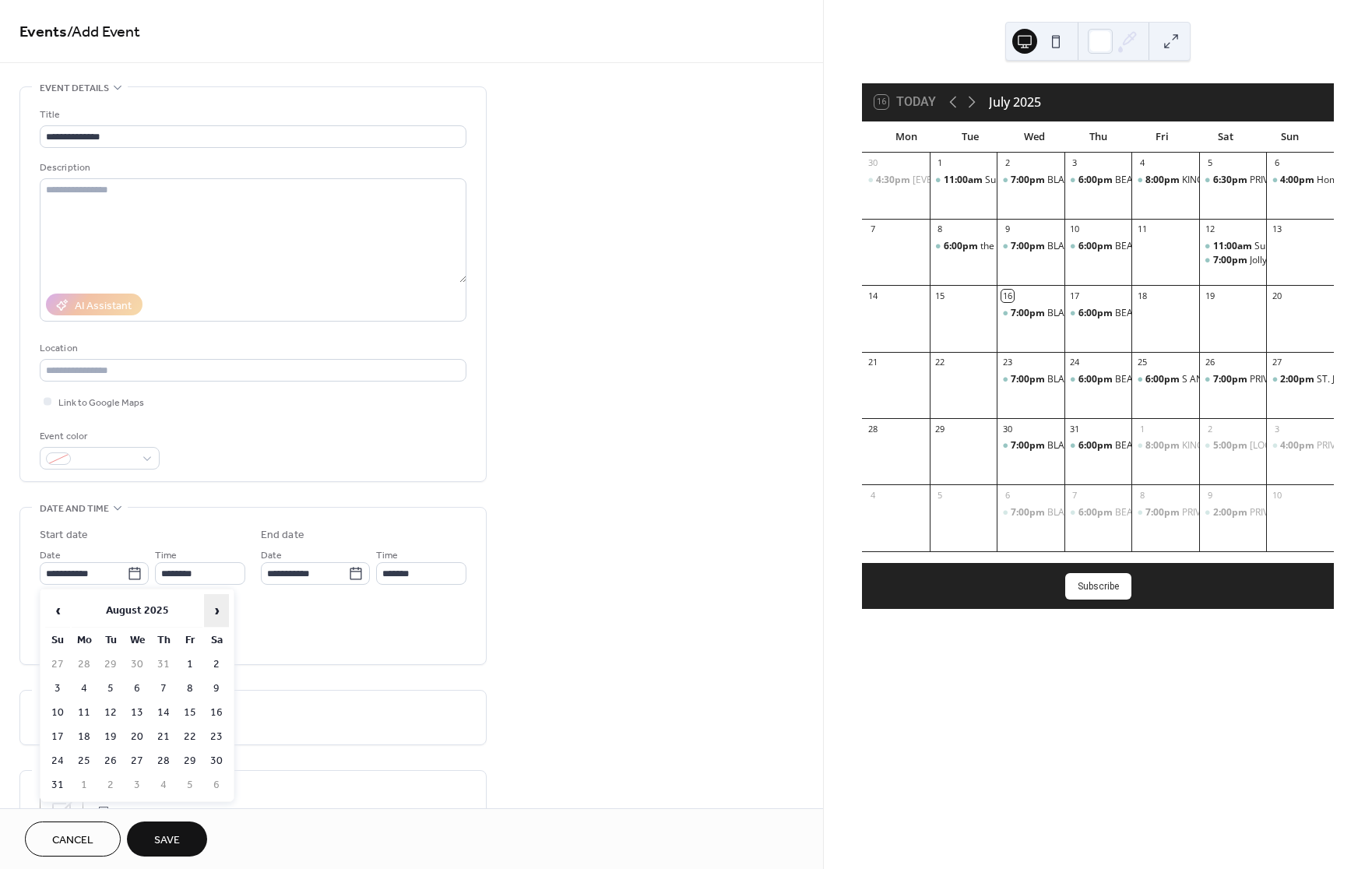 click on "›" at bounding box center [216, 610] 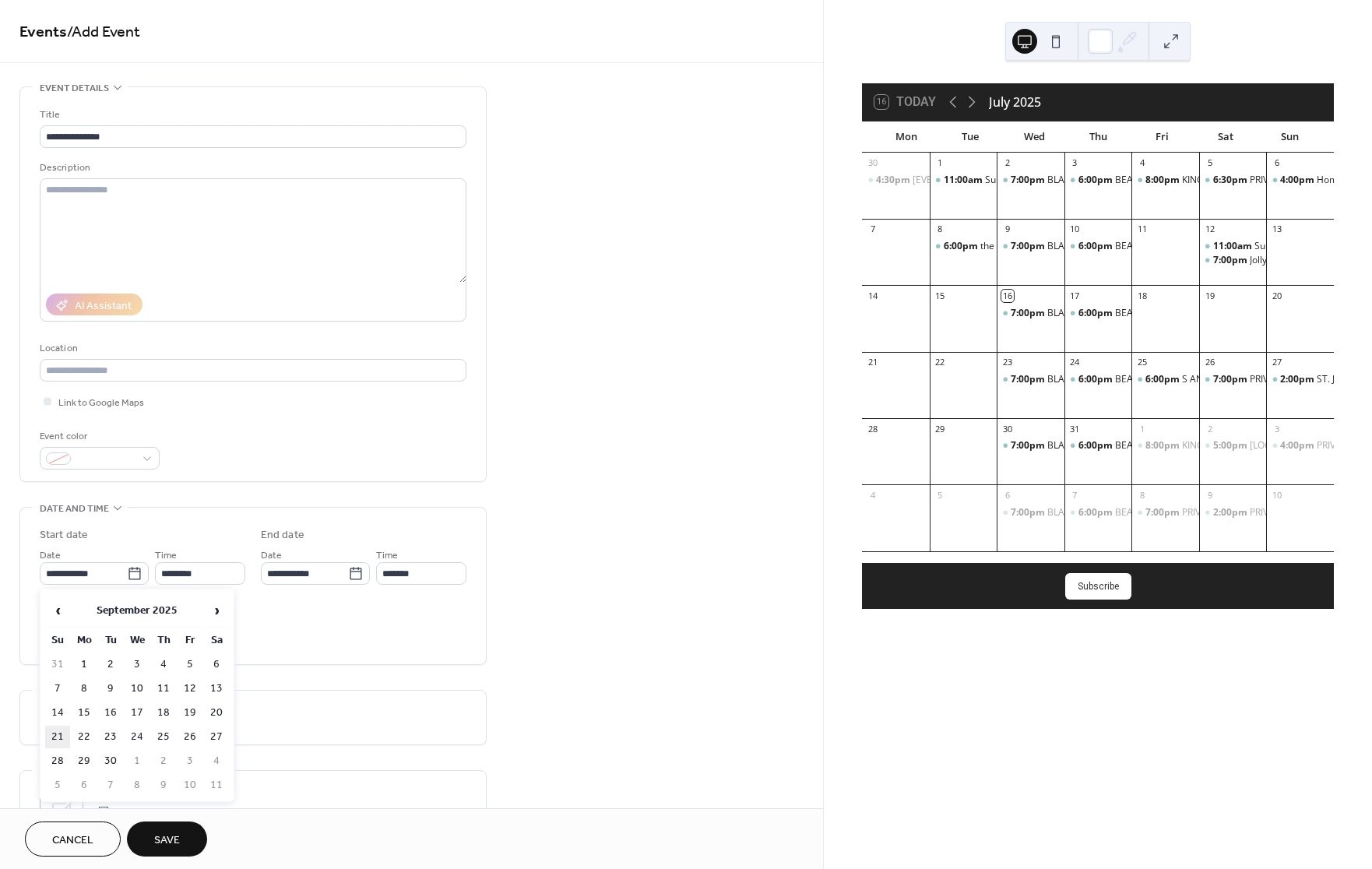 click on "21" at bounding box center (58, 737) 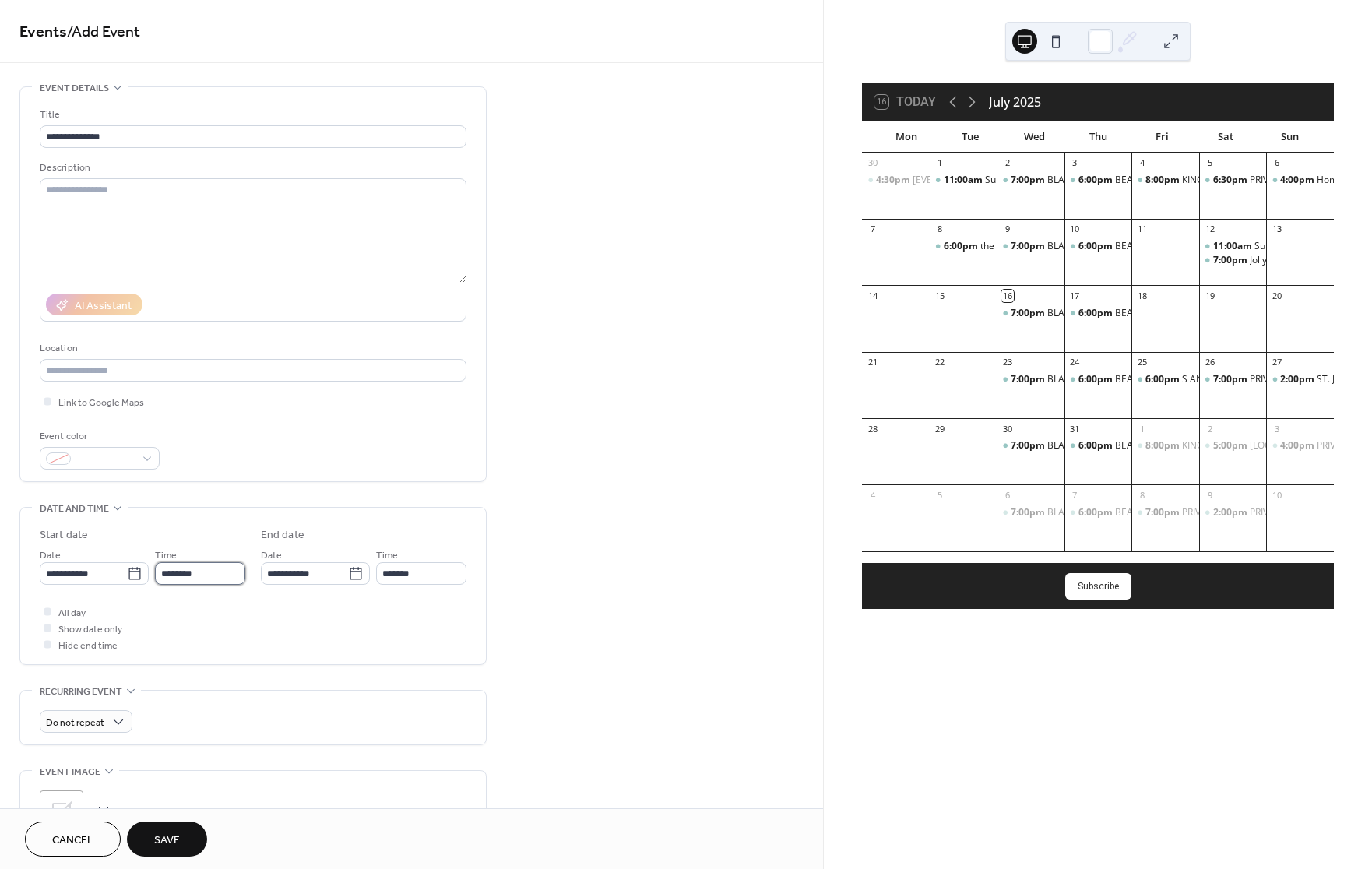 click on "********" at bounding box center (200, 573) 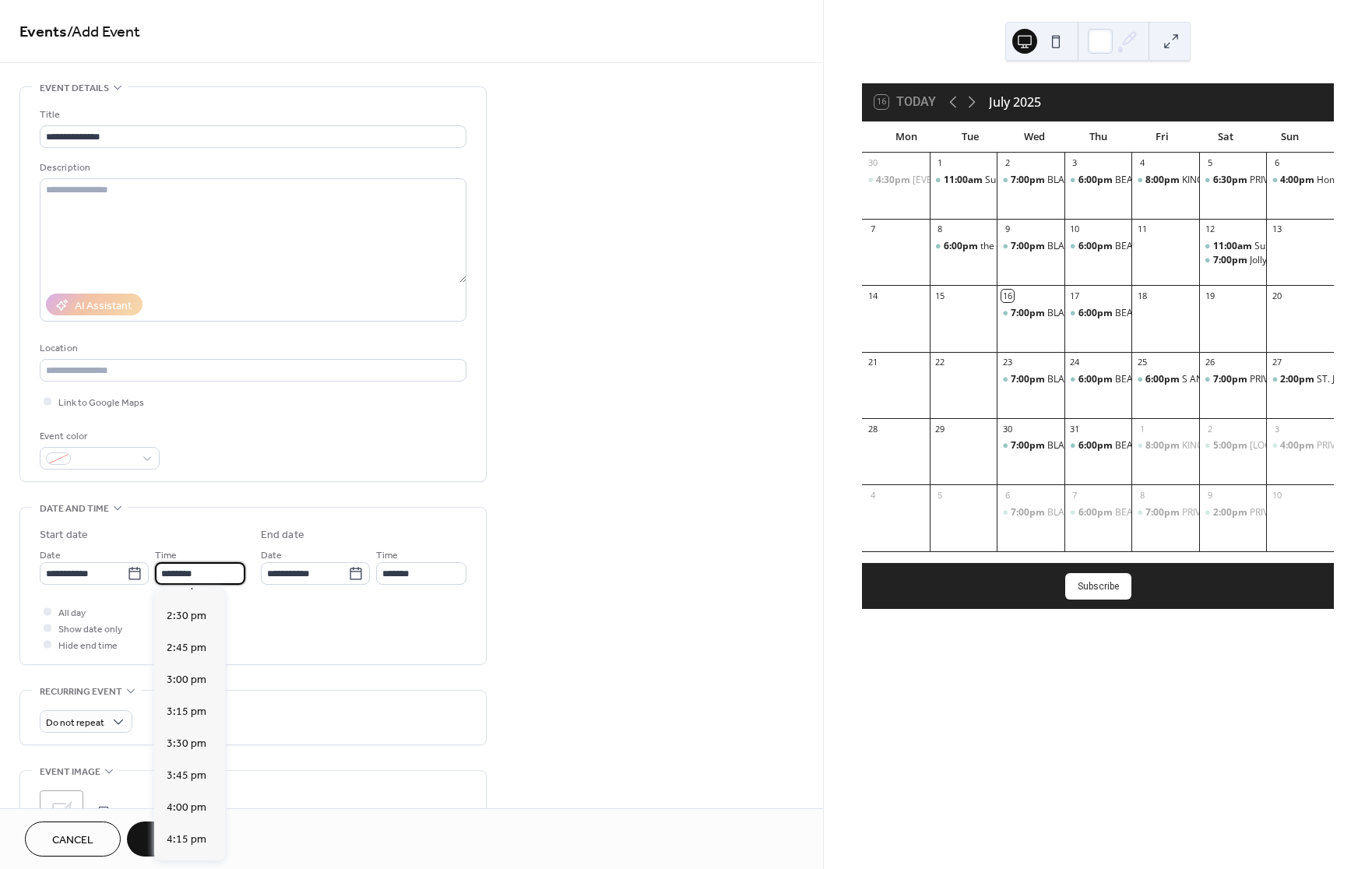 scroll, scrollTop: 1867, scrollLeft: 0, axis: vertical 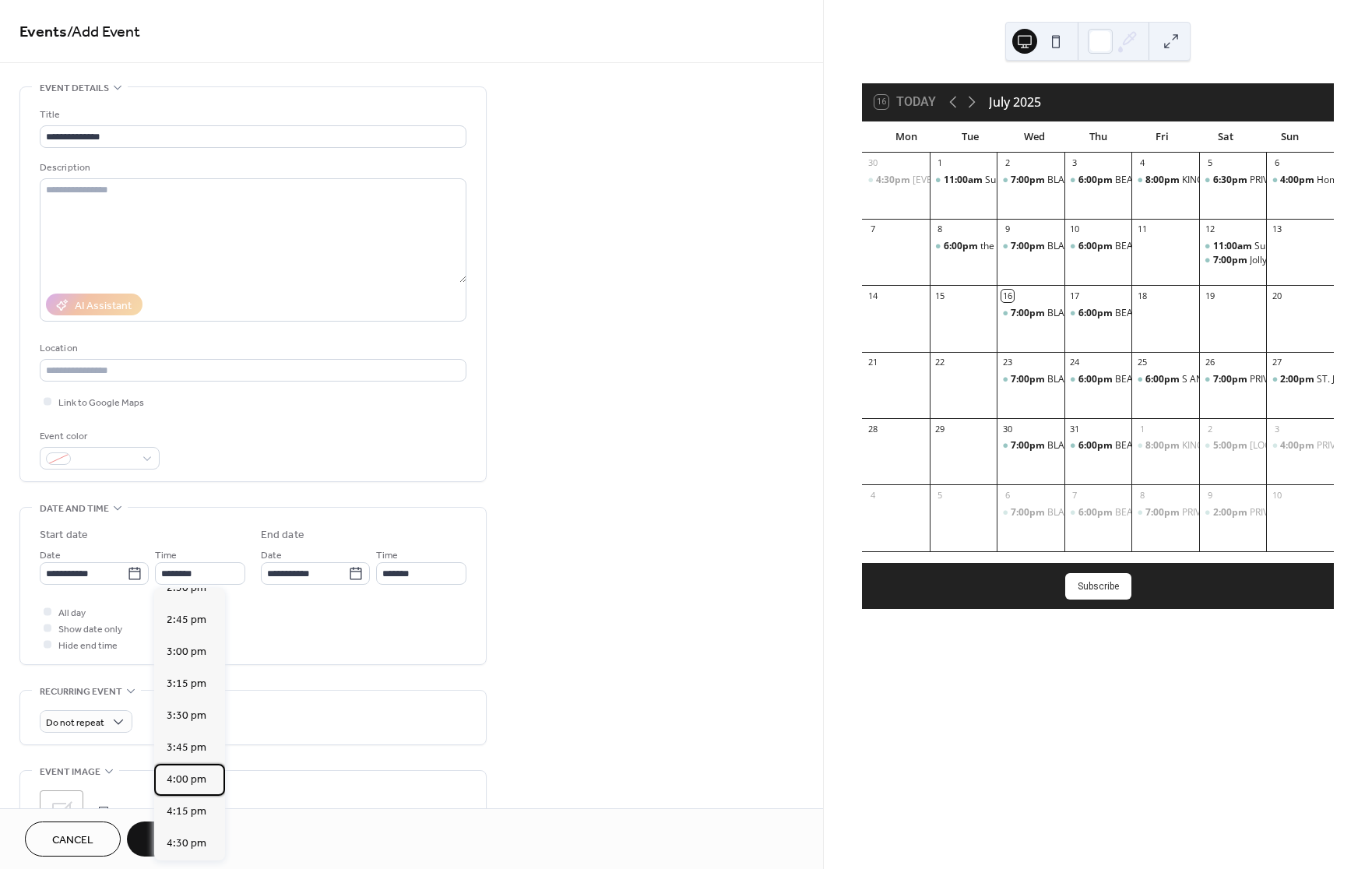 drag, startPoint x: 197, startPoint y: 757, endPoint x: 270, endPoint y: 659, distance: 122.20065 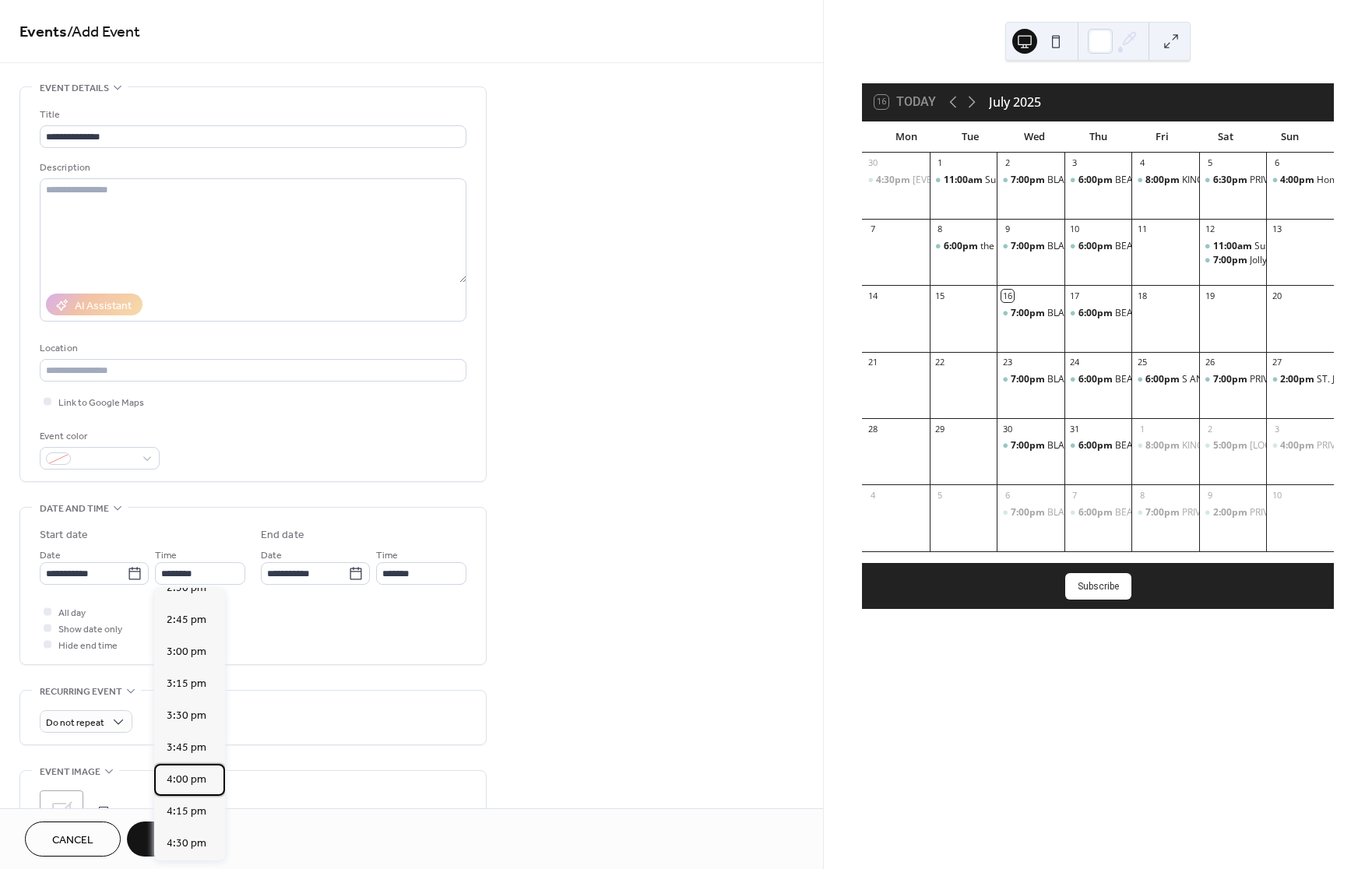 click on "4:00 pm" at bounding box center (186, 779) 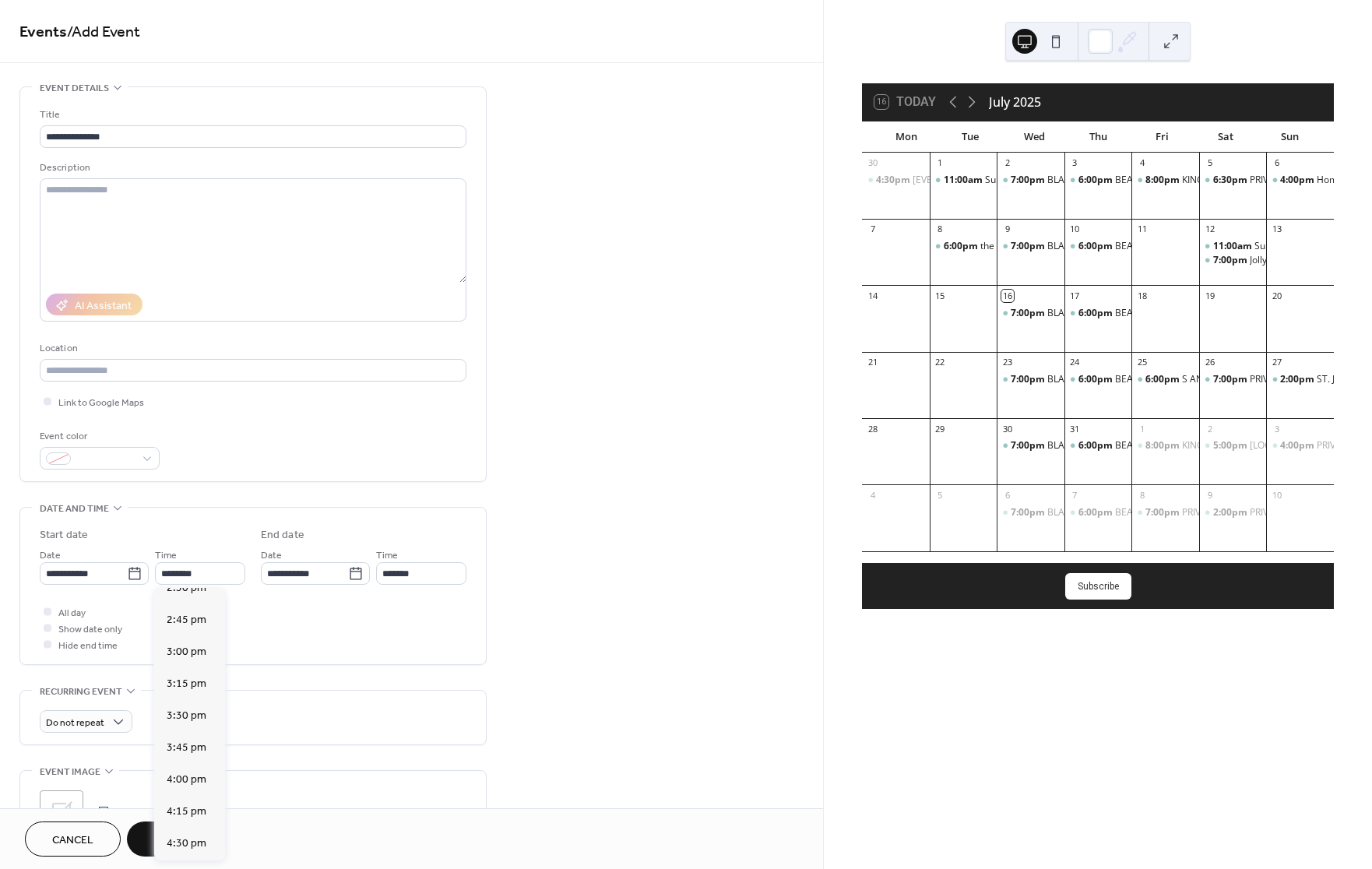 type on "*******" 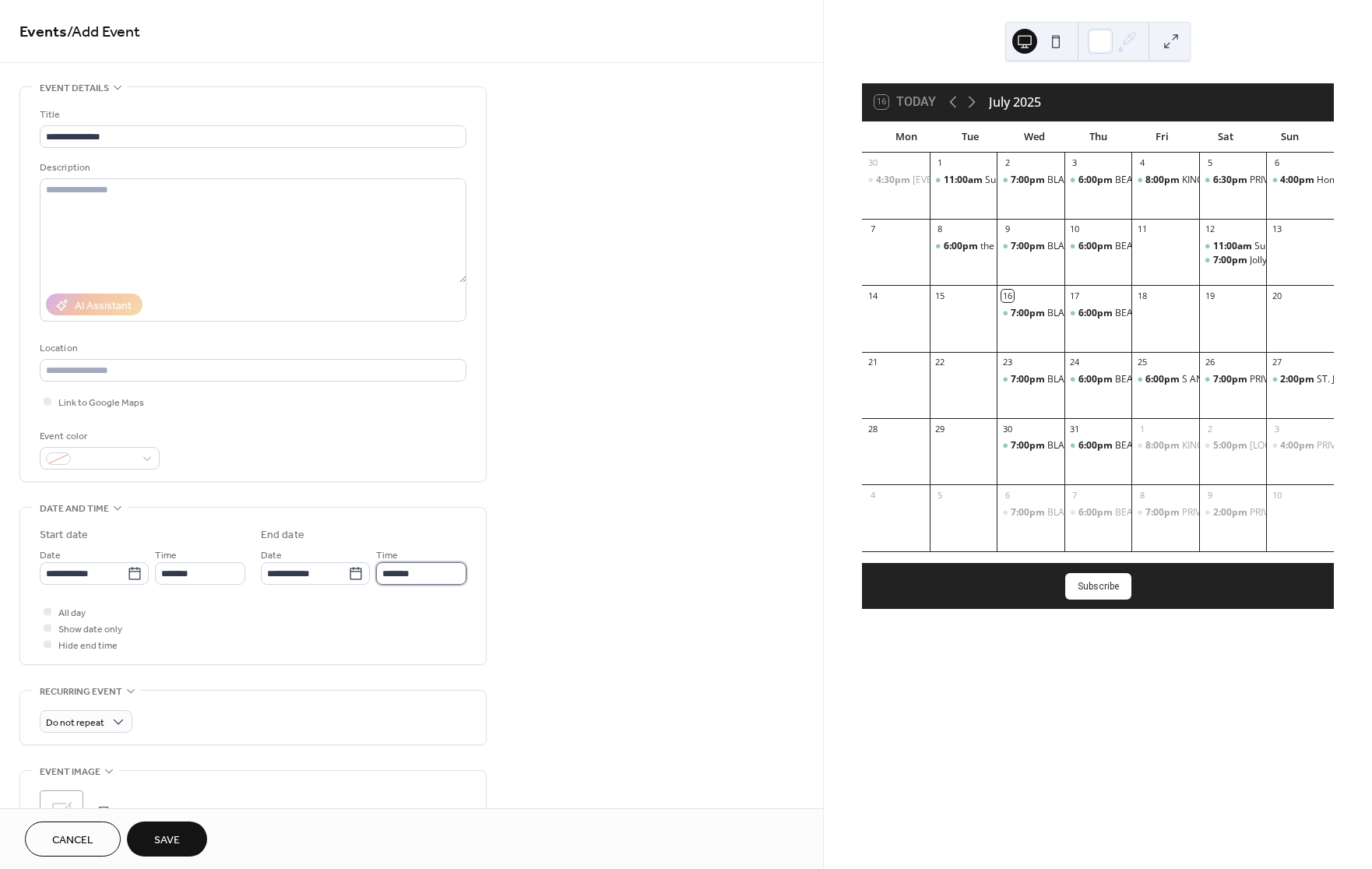 click on "*******" at bounding box center [421, 573] 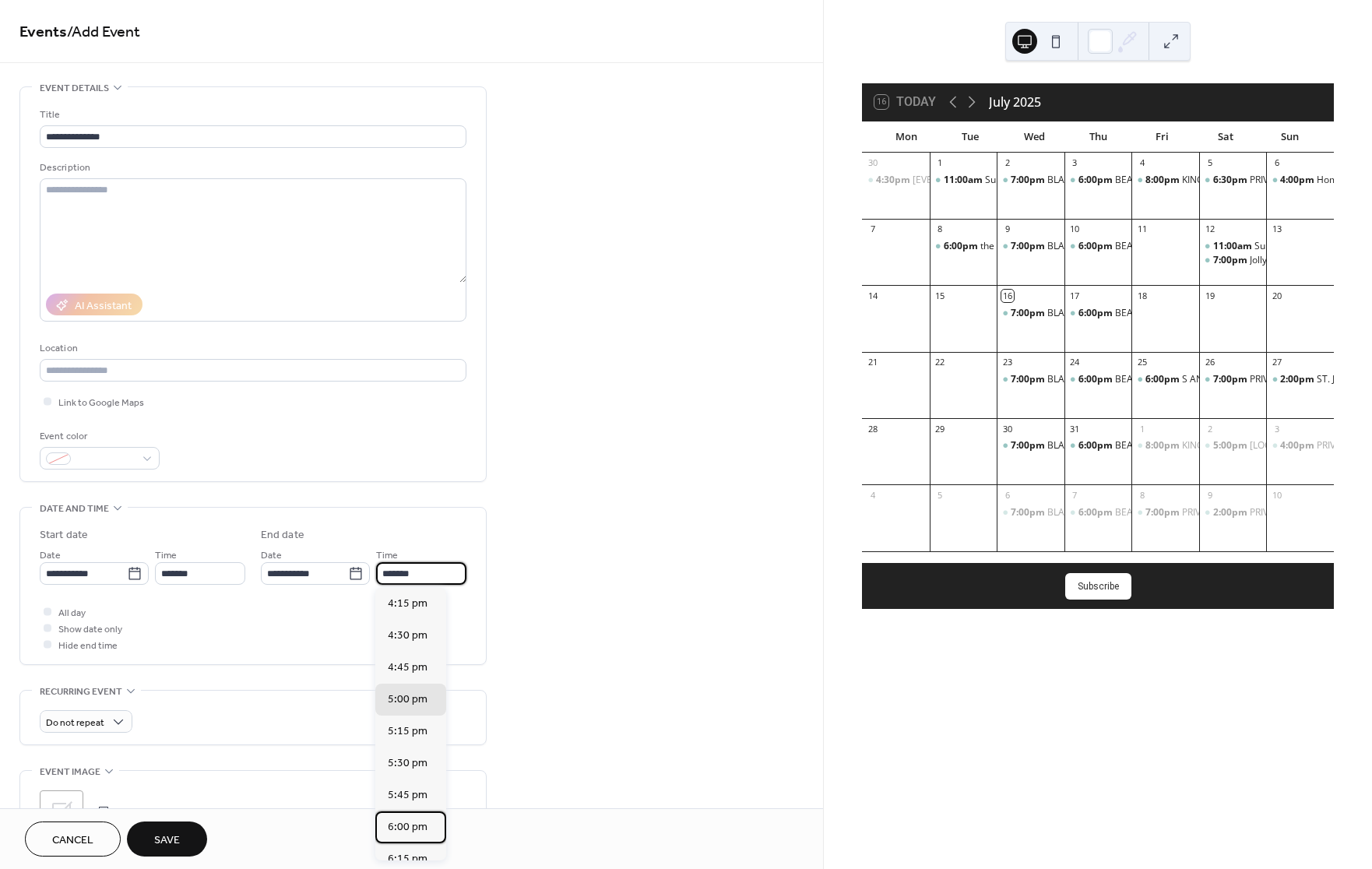 click on "6:00 pm" at bounding box center [410, 827] 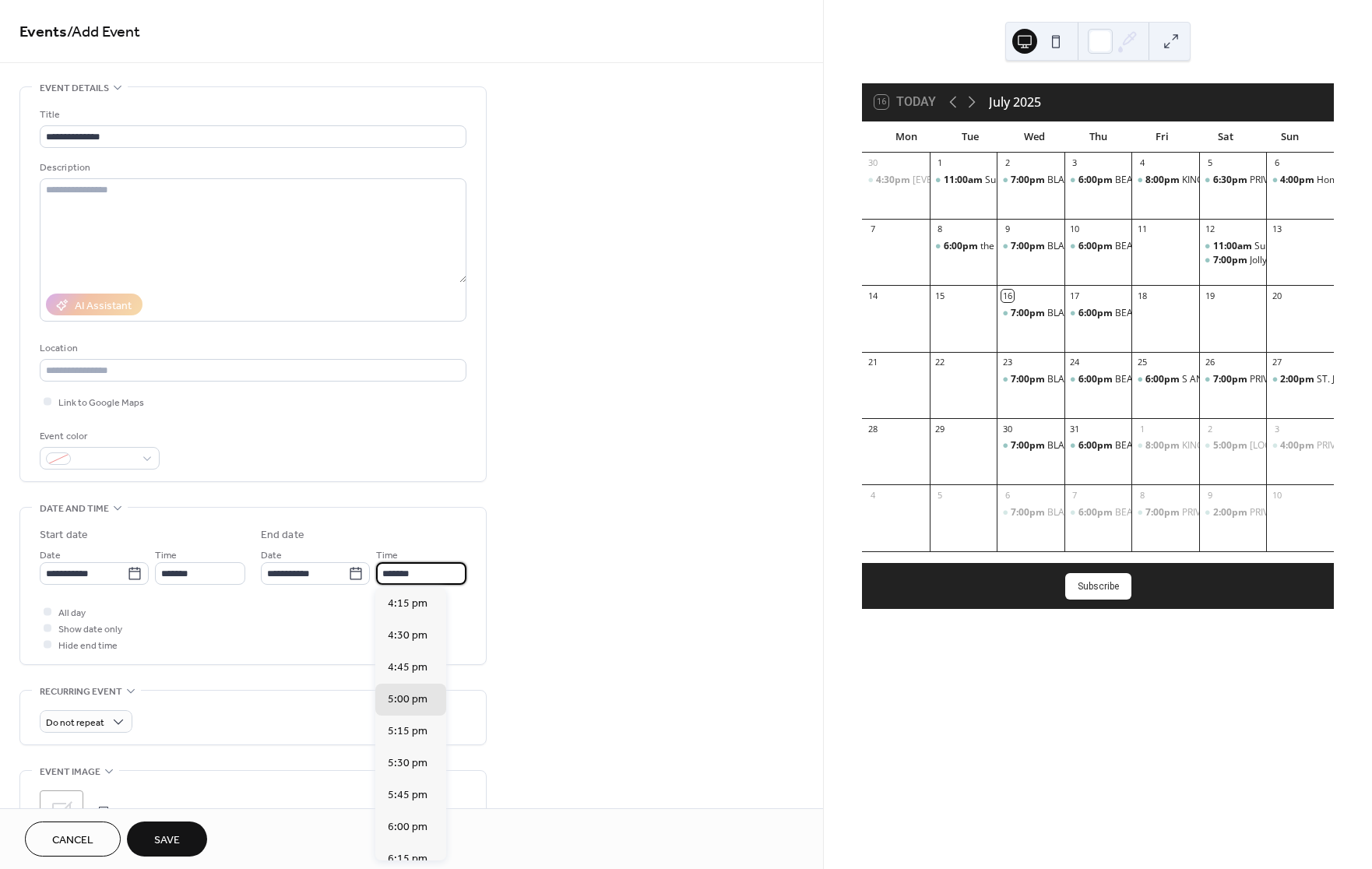 type on "*******" 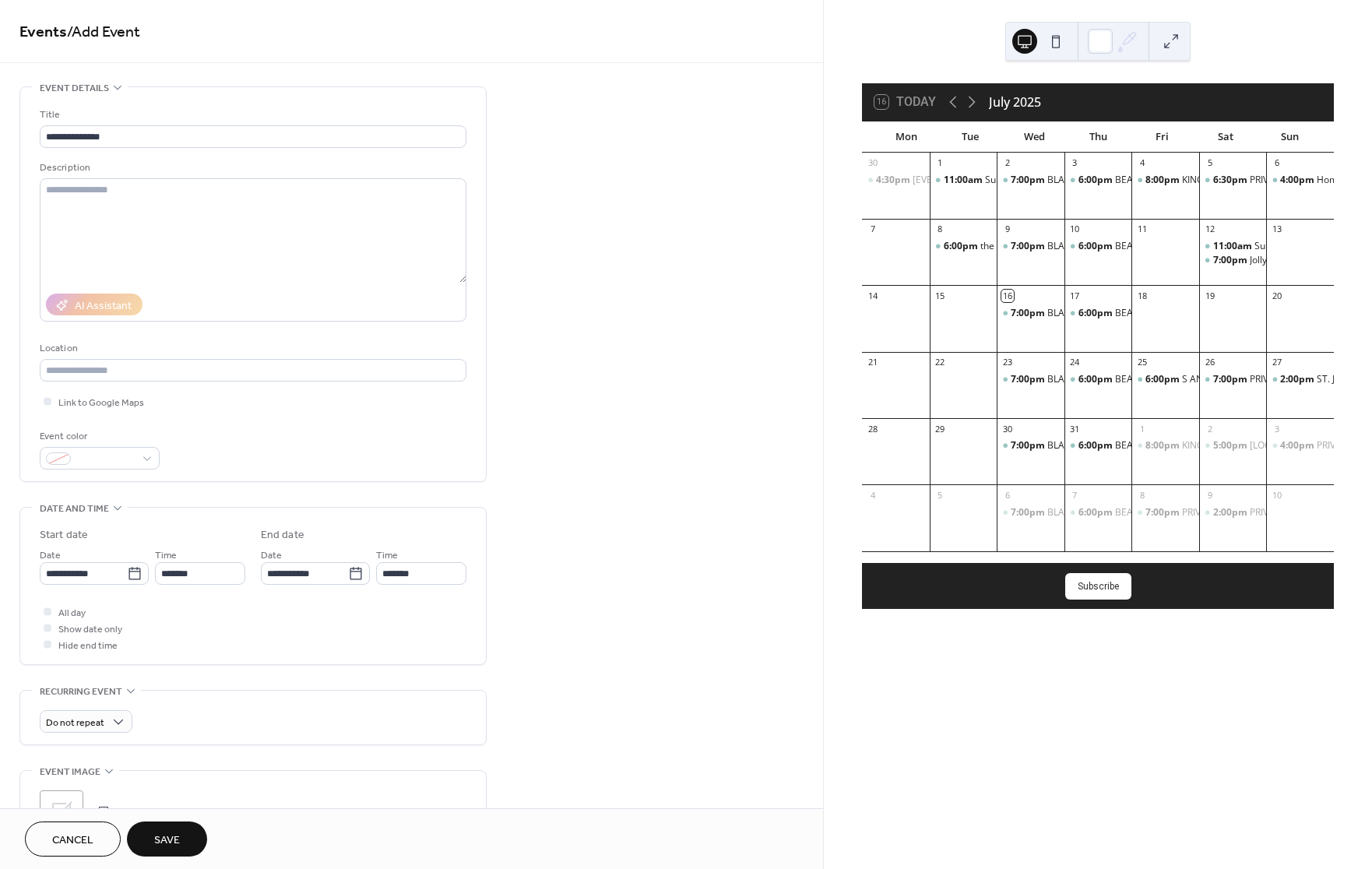 scroll, scrollTop: 97, scrollLeft: 0, axis: vertical 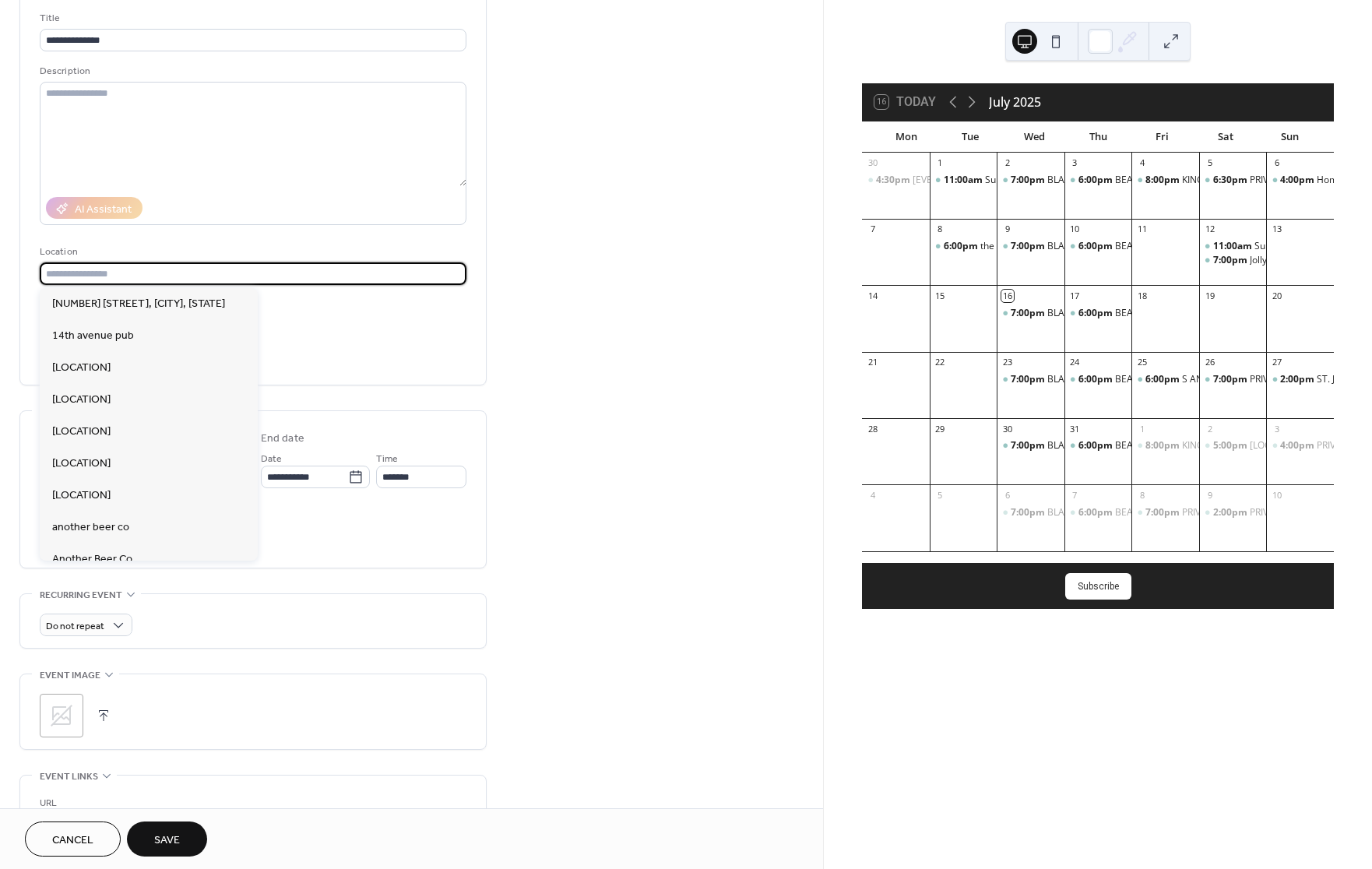 click at bounding box center [253, 273] 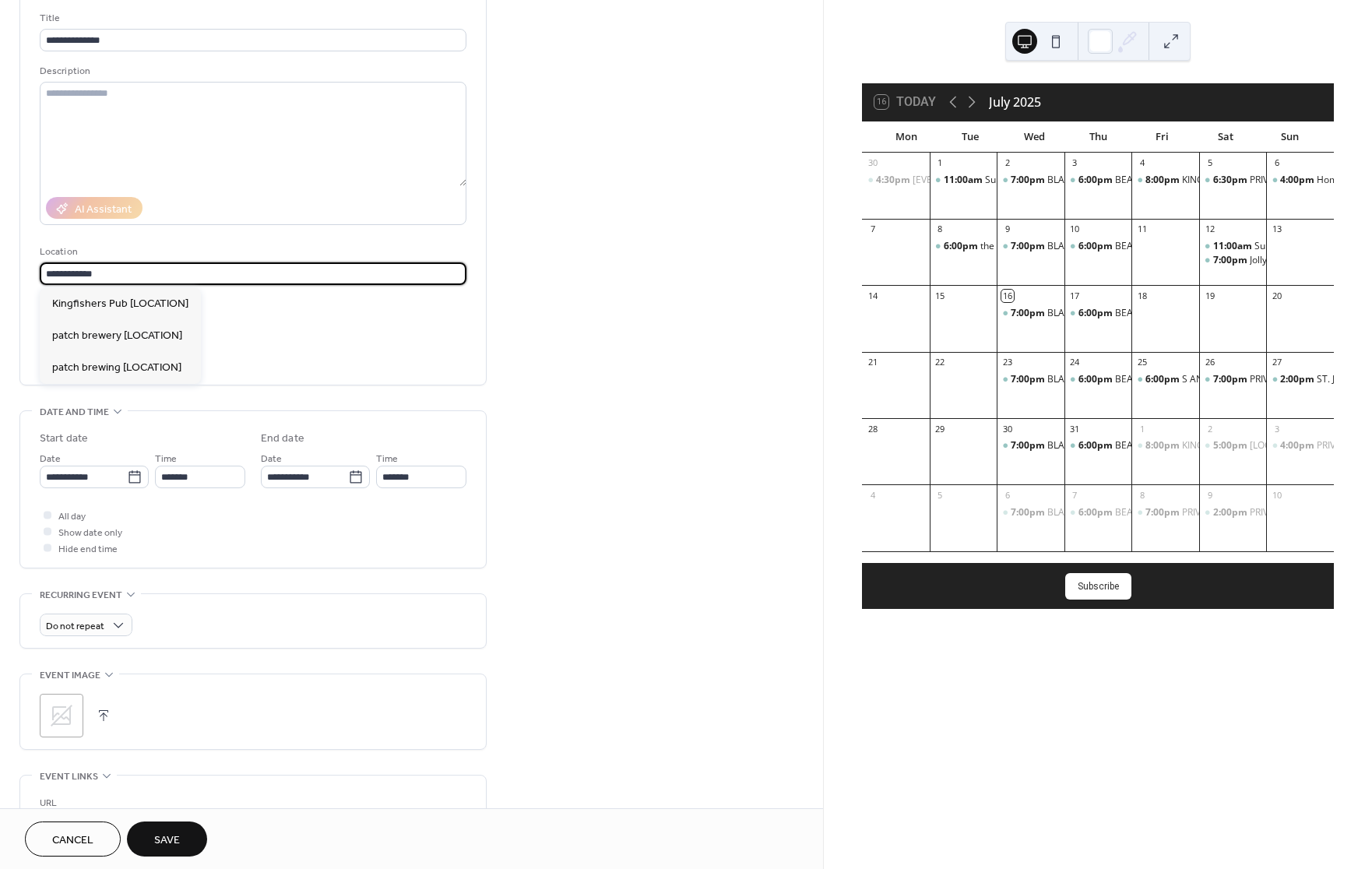 type on "**********" 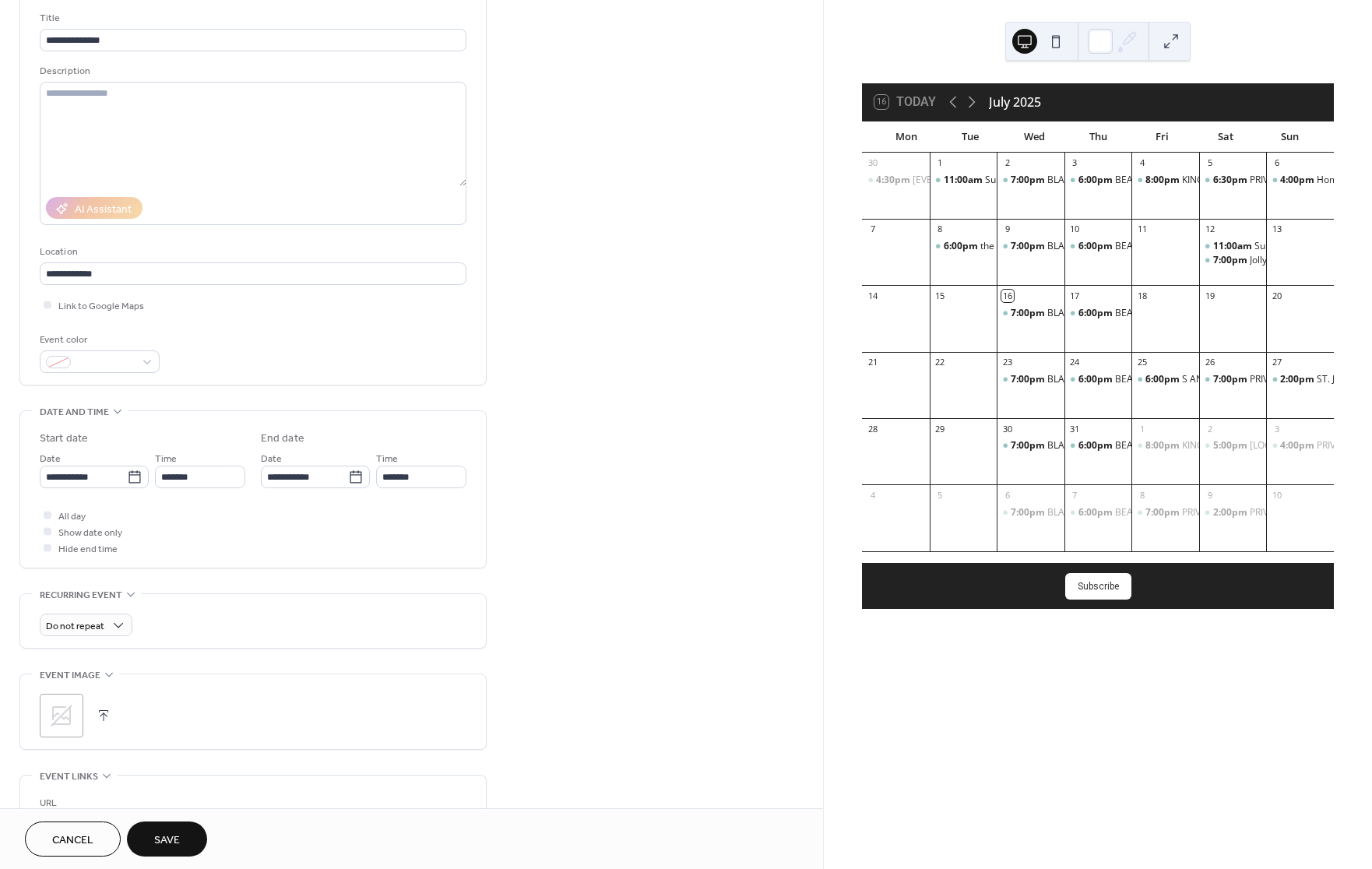 click on "**********" at bounding box center [411, 558] 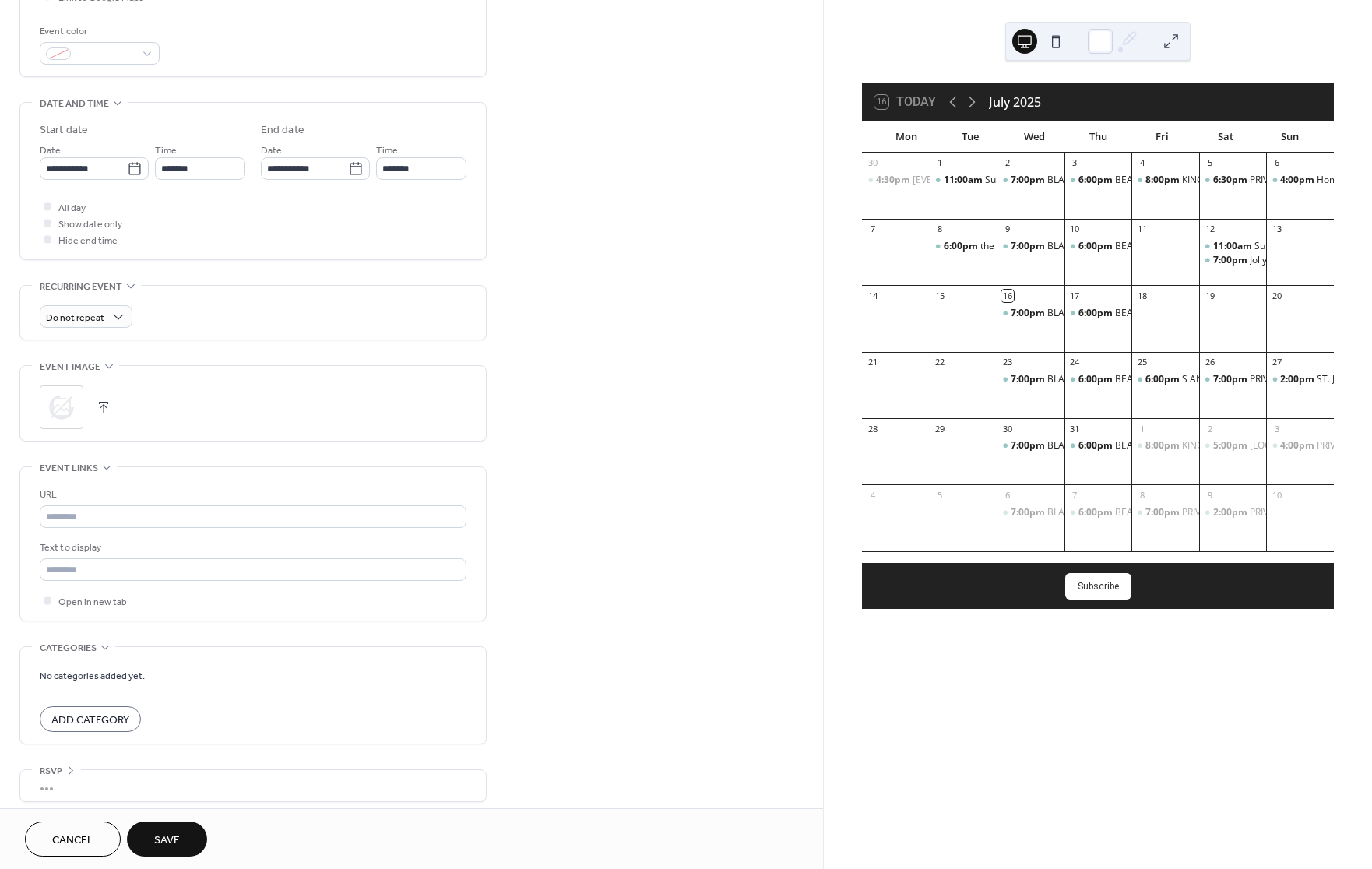 scroll, scrollTop: 414, scrollLeft: 0, axis: vertical 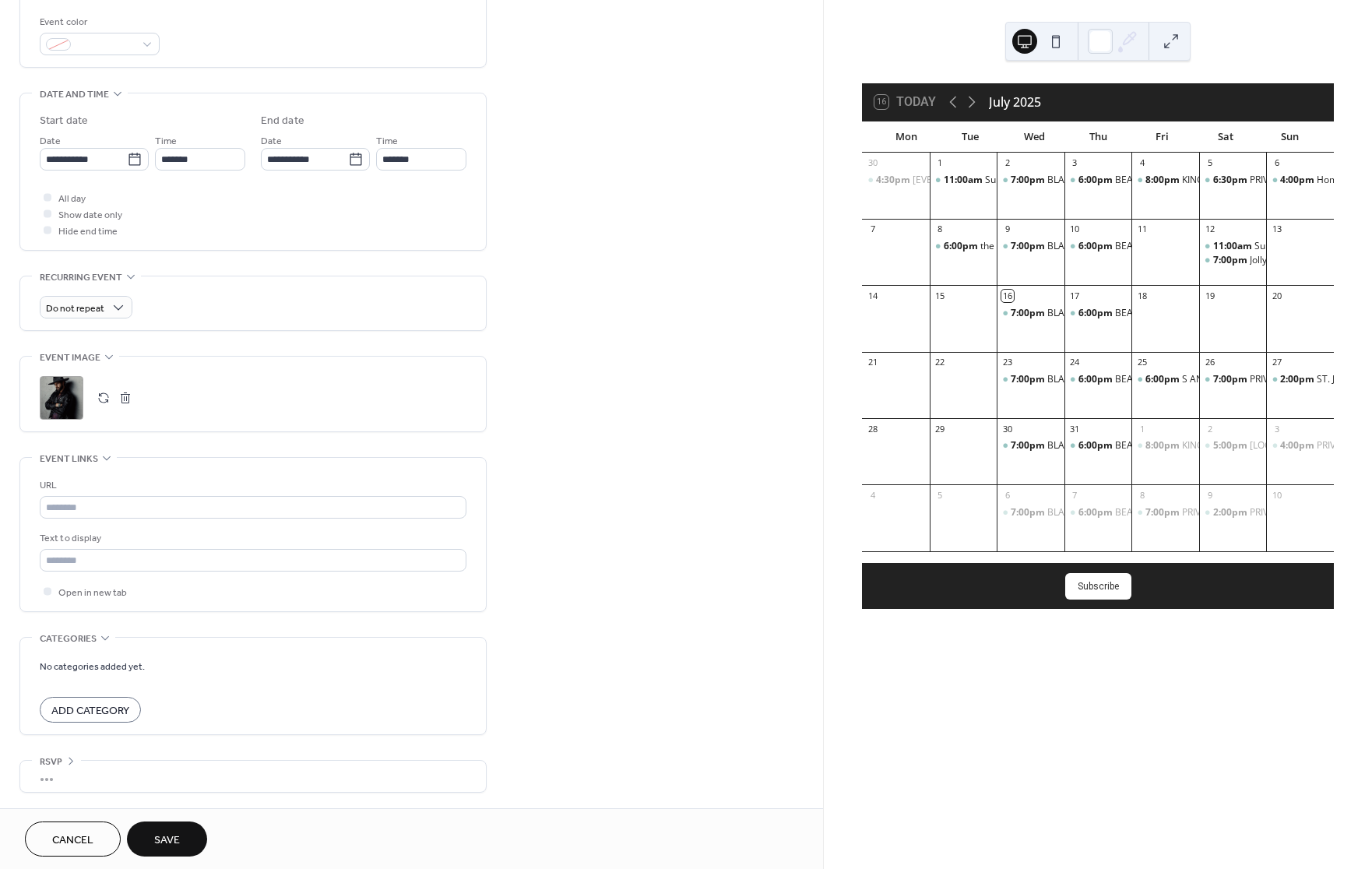 click on "Save" at bounding box center [167, 840] 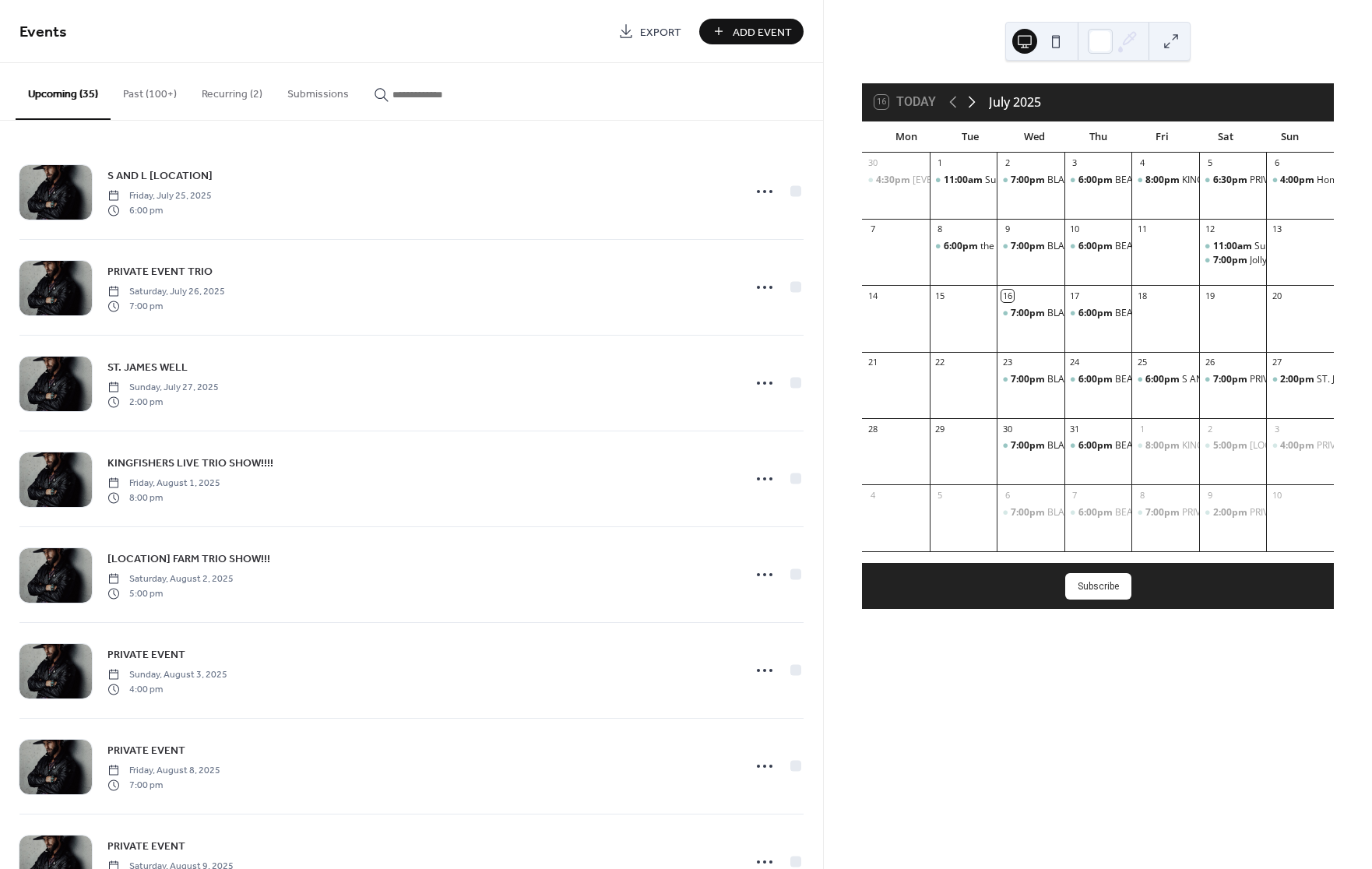 click 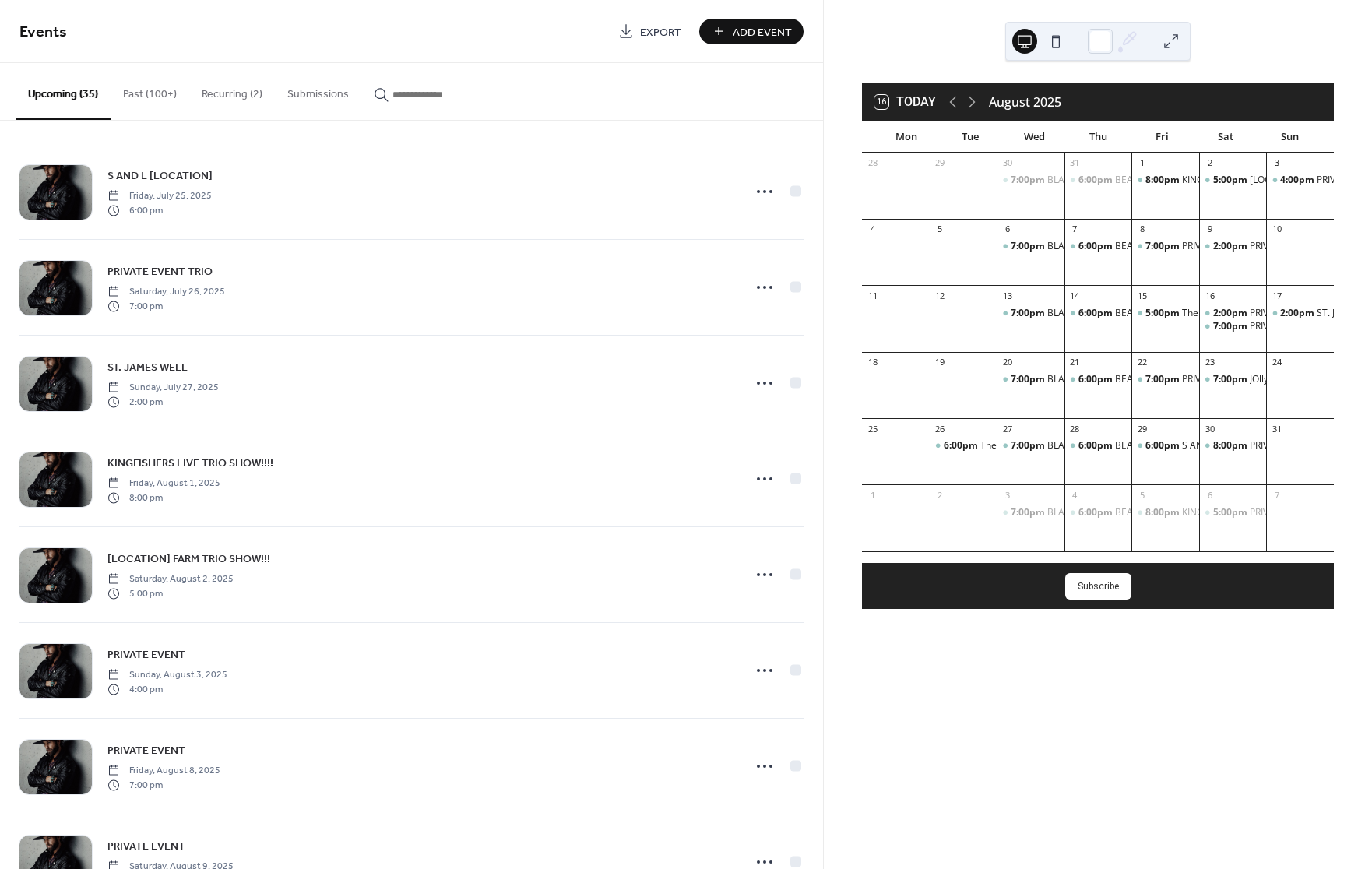 click on "Add Event" at bounding box center [762, 32] 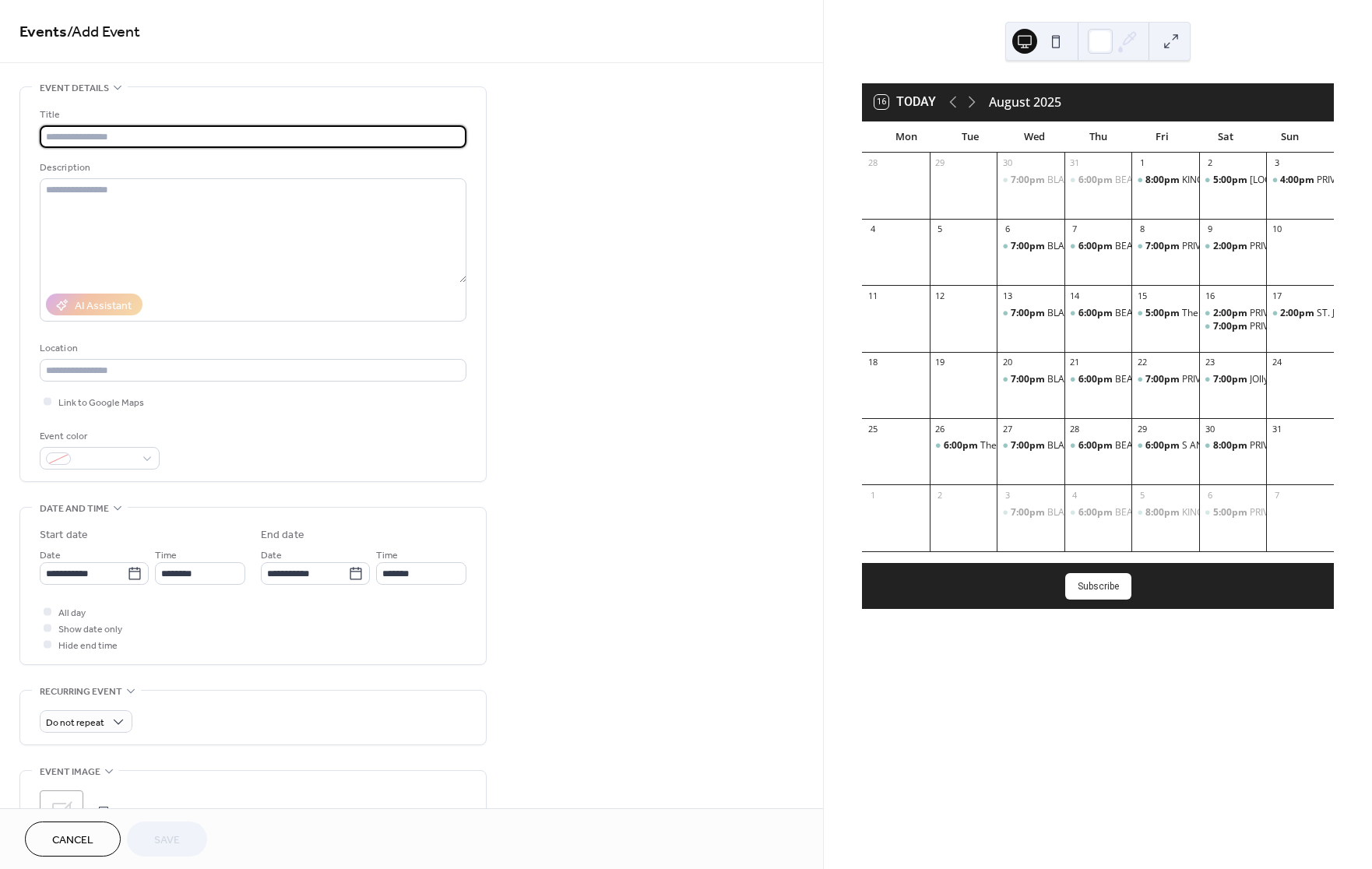click at bounding box center (253, 136) 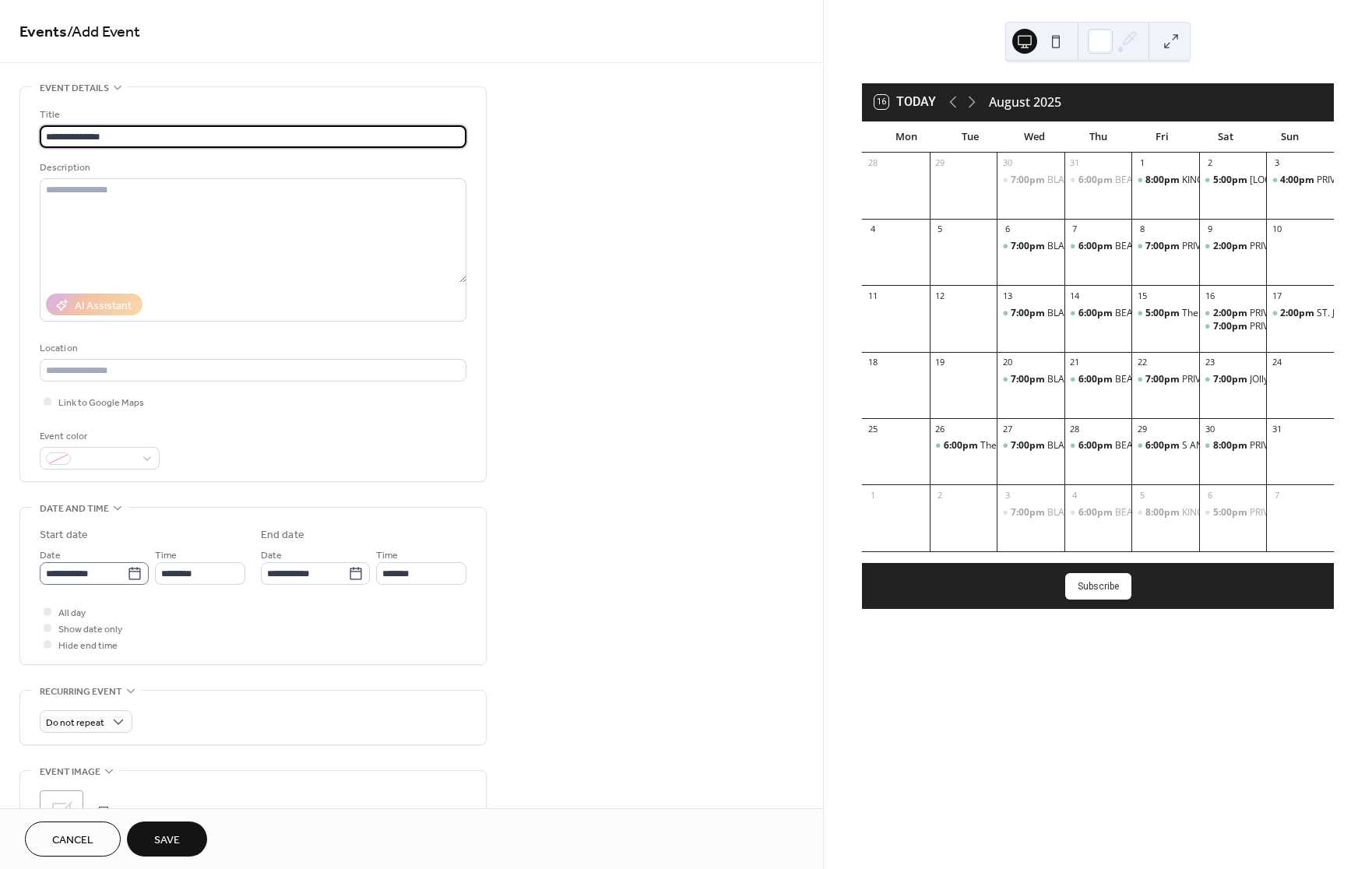type on "**********" 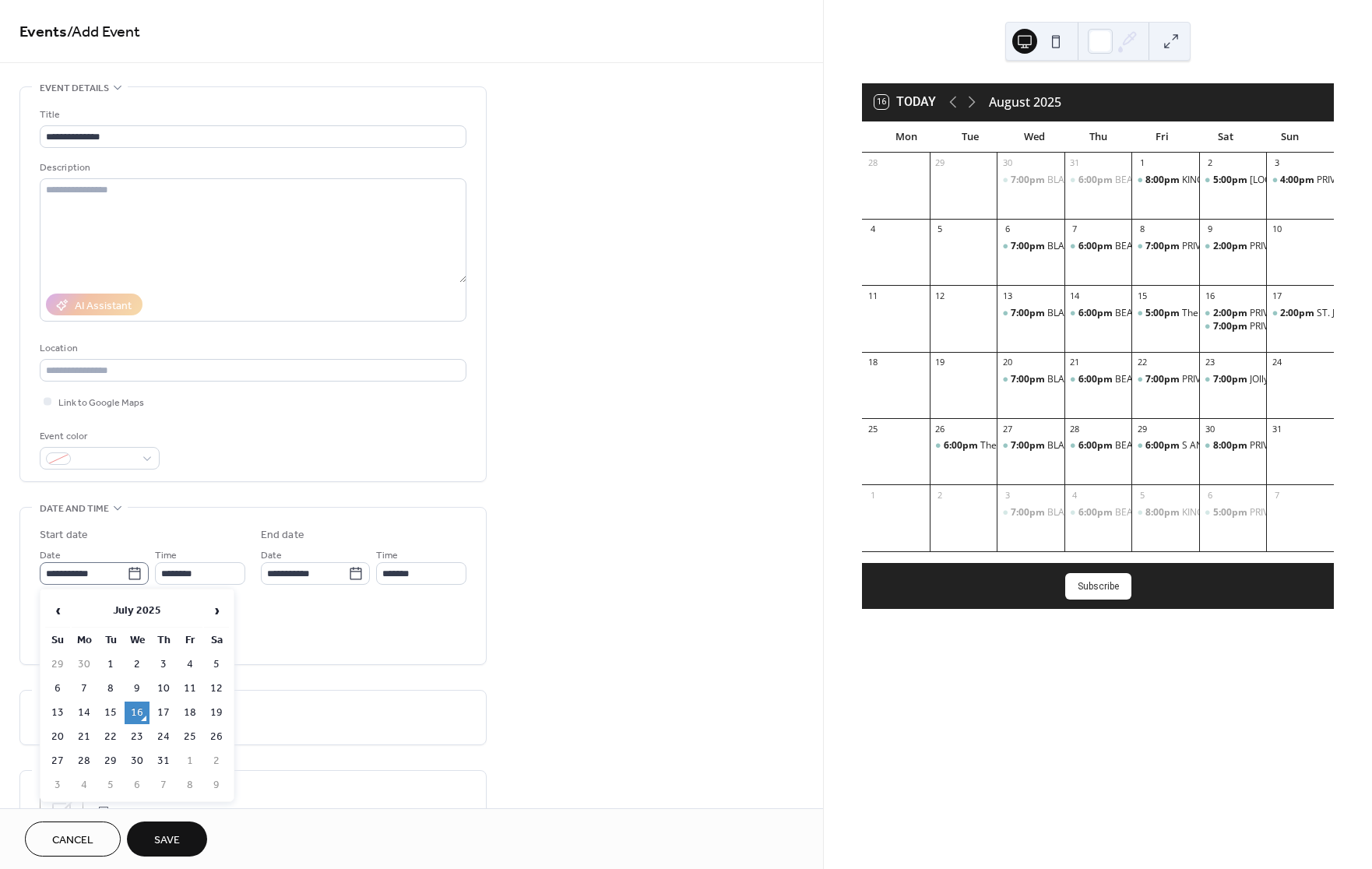 click 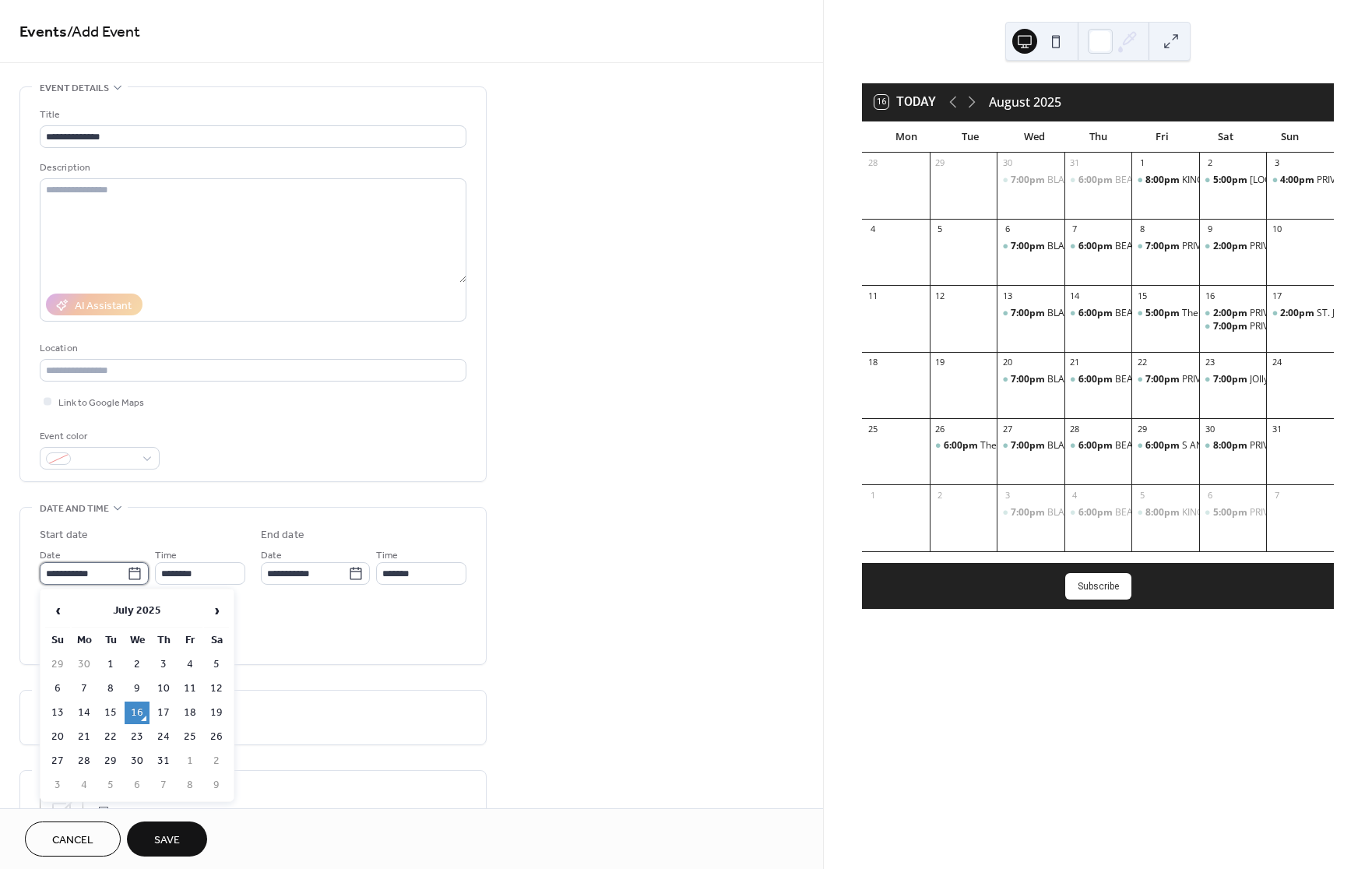 click on "**********" at bounding box center (83, 573) 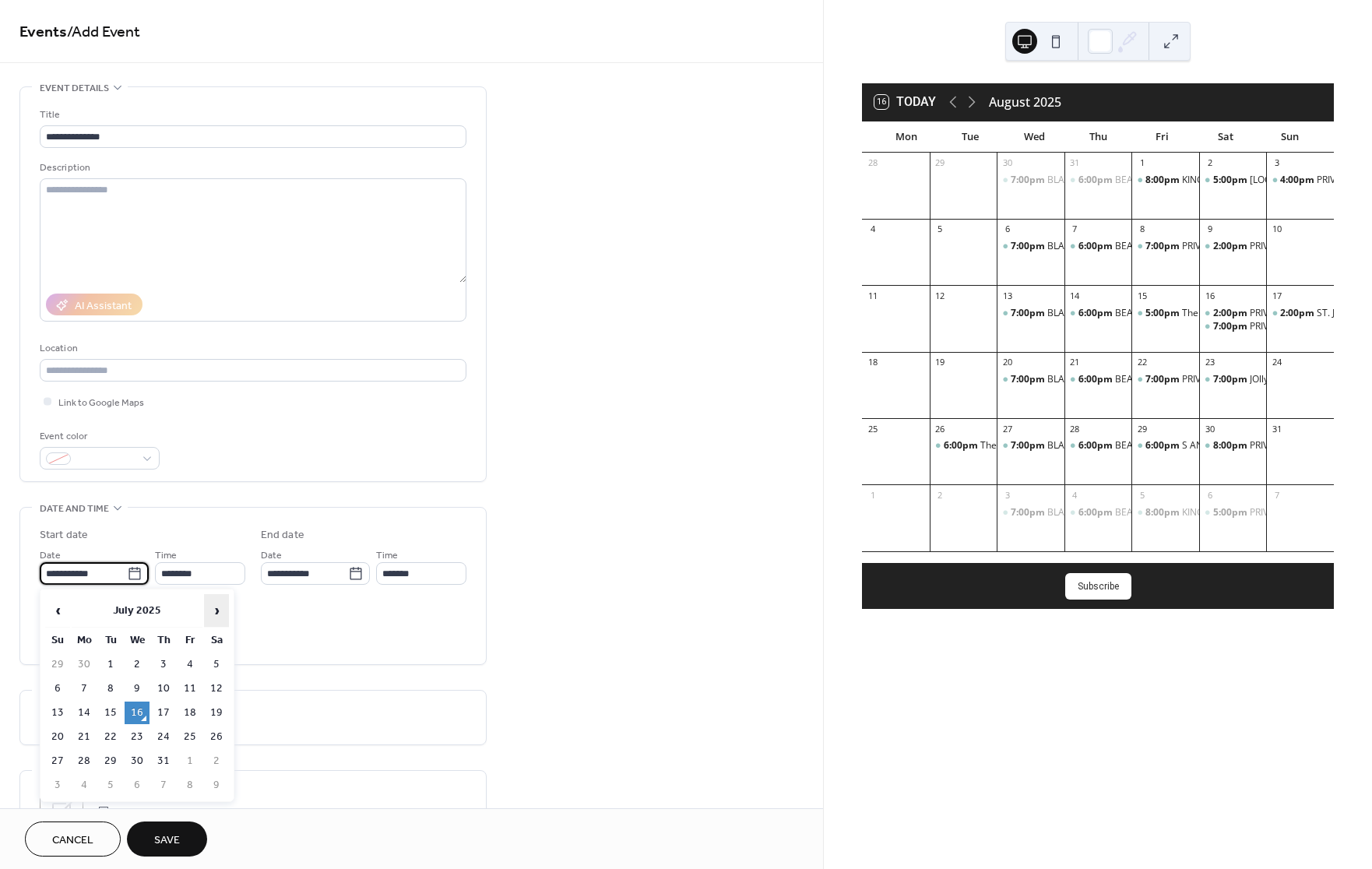 click on "›" at bounding box center (216, 610) 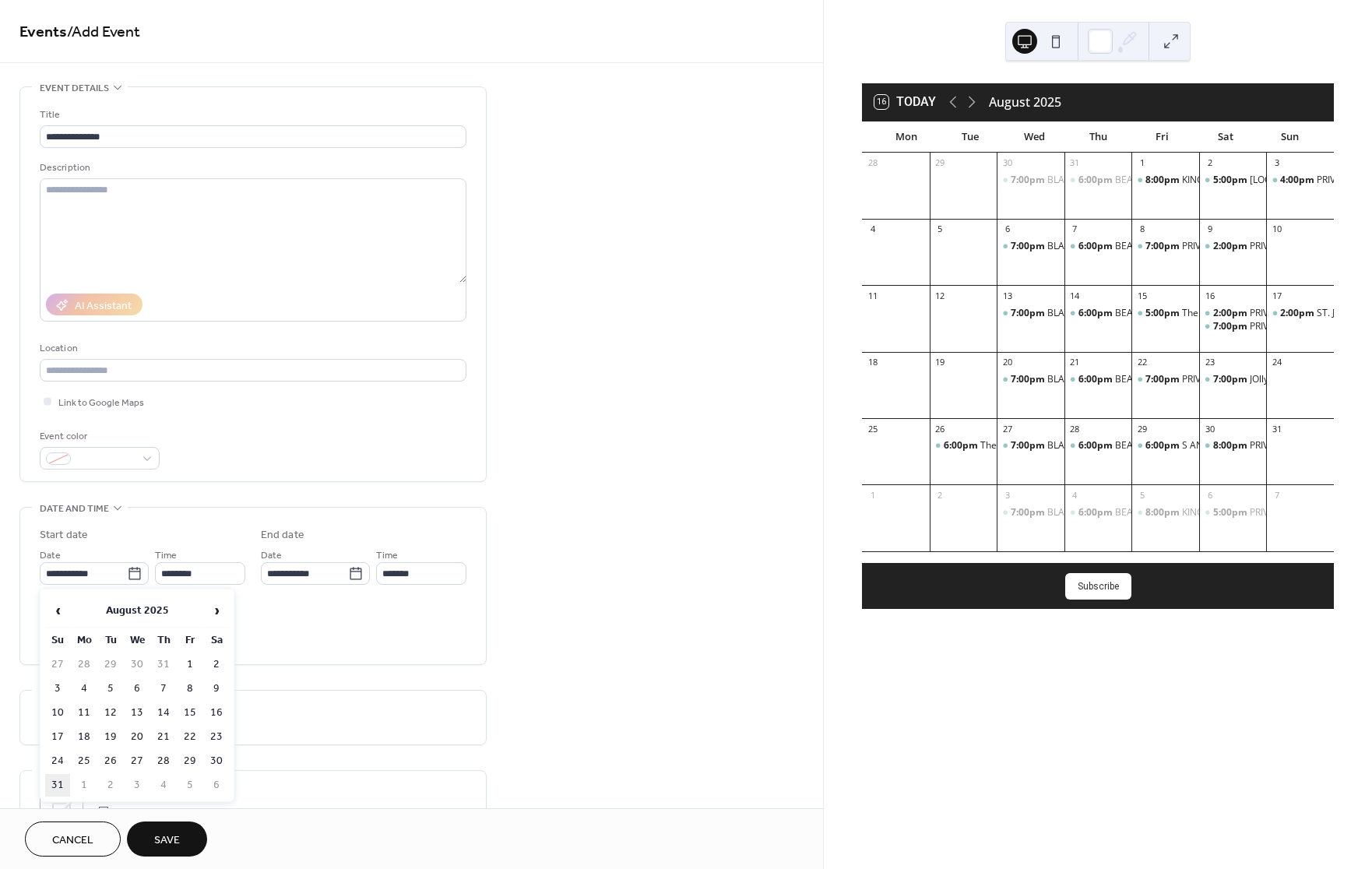click on "31" at bounding box center (58, 785) 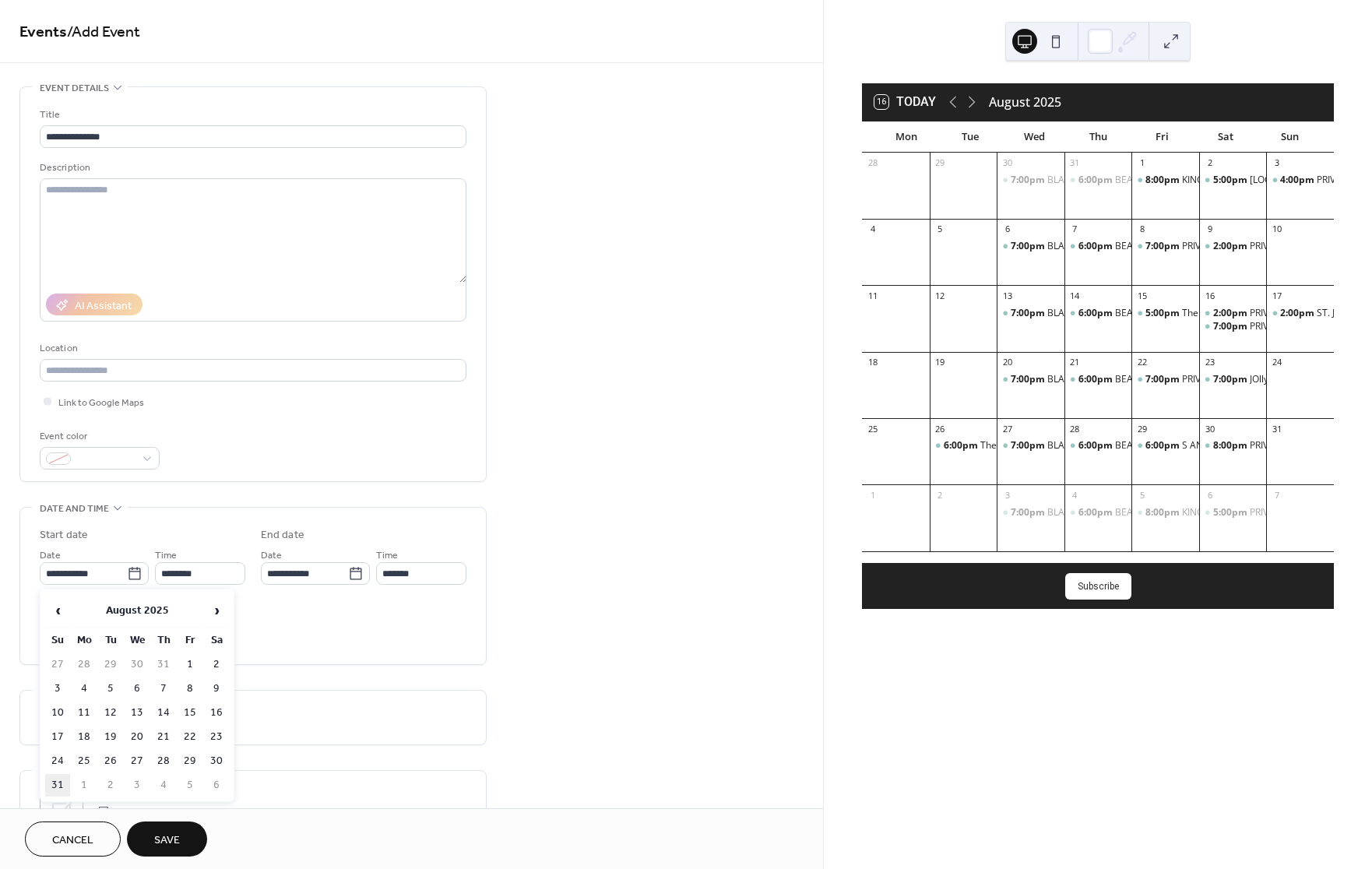type on "**********" 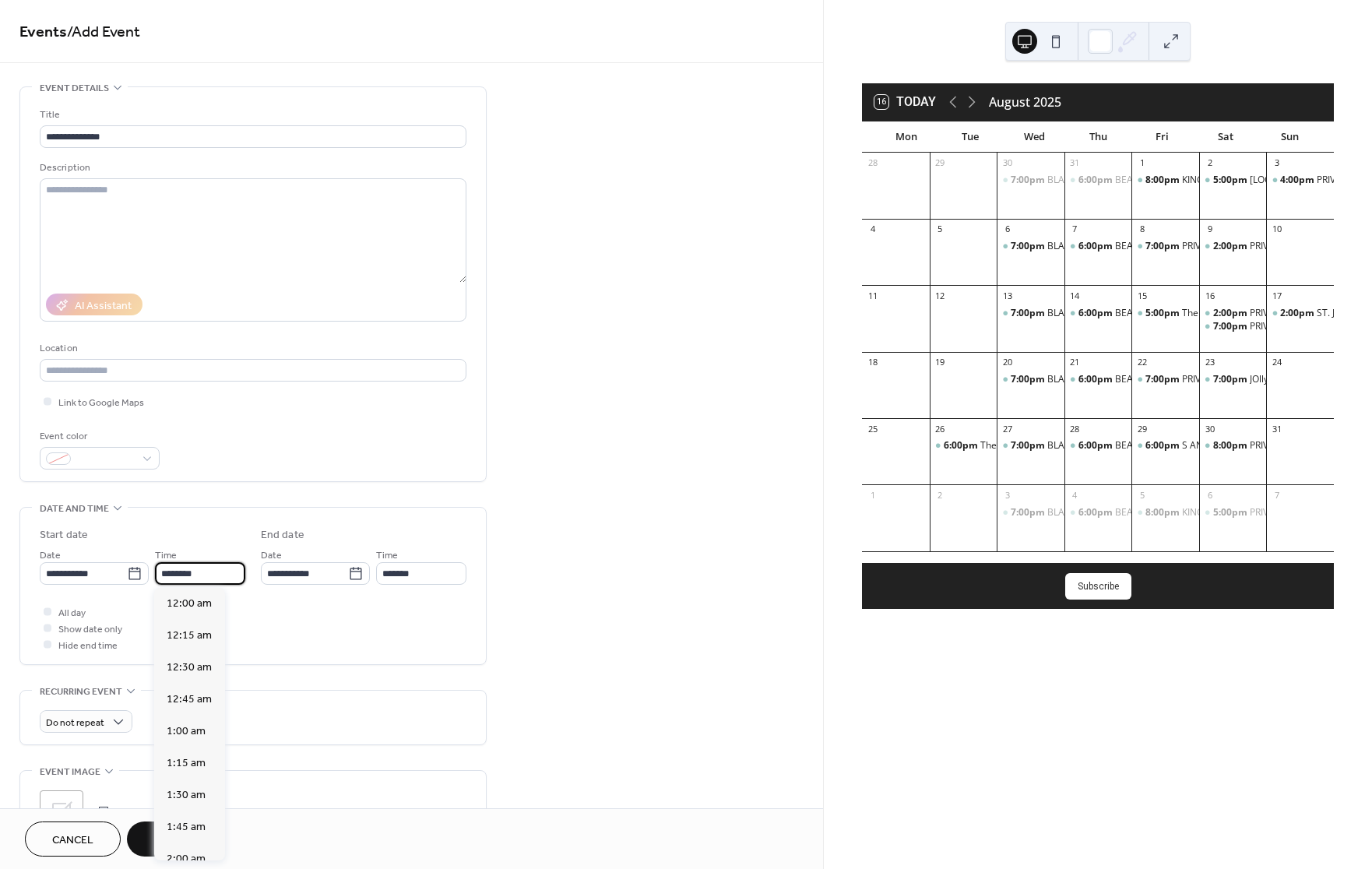 click on "********" at bounding box center [200, 573] 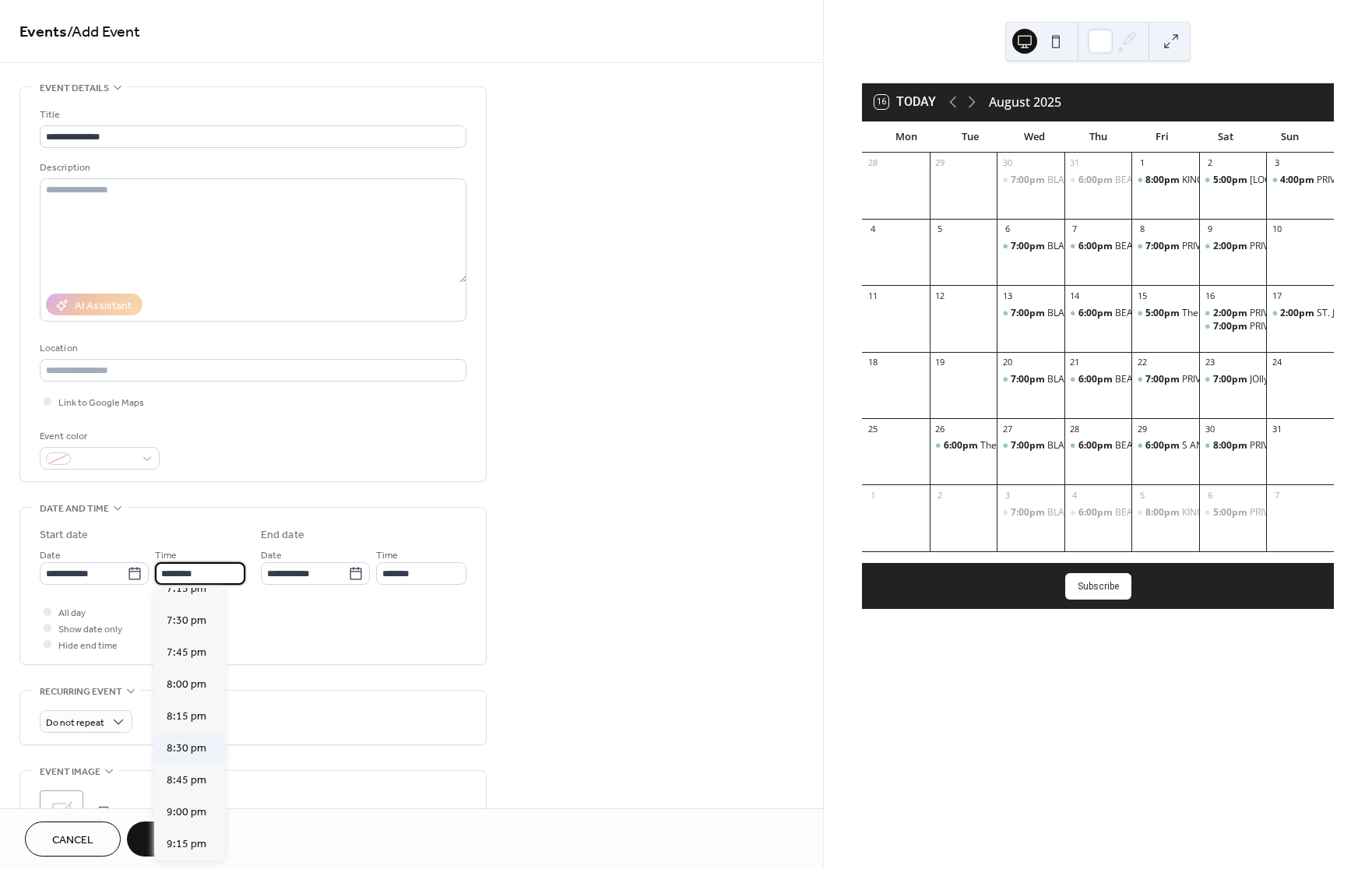 scroll, scrollTop: 2472, scrollLeft: 0, axis: vertical 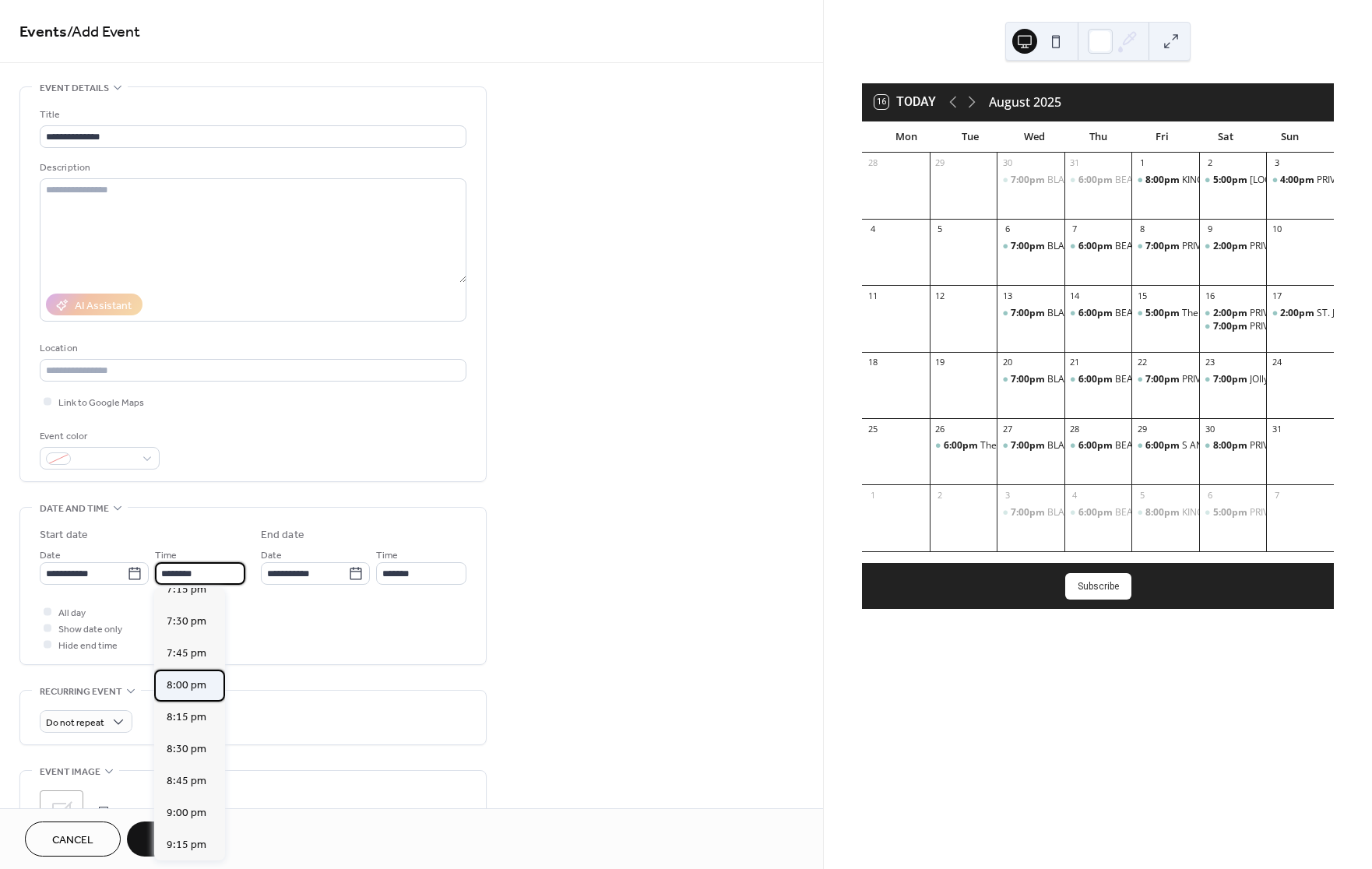 click on "8:00 pm" at bounding box center (186, 685) 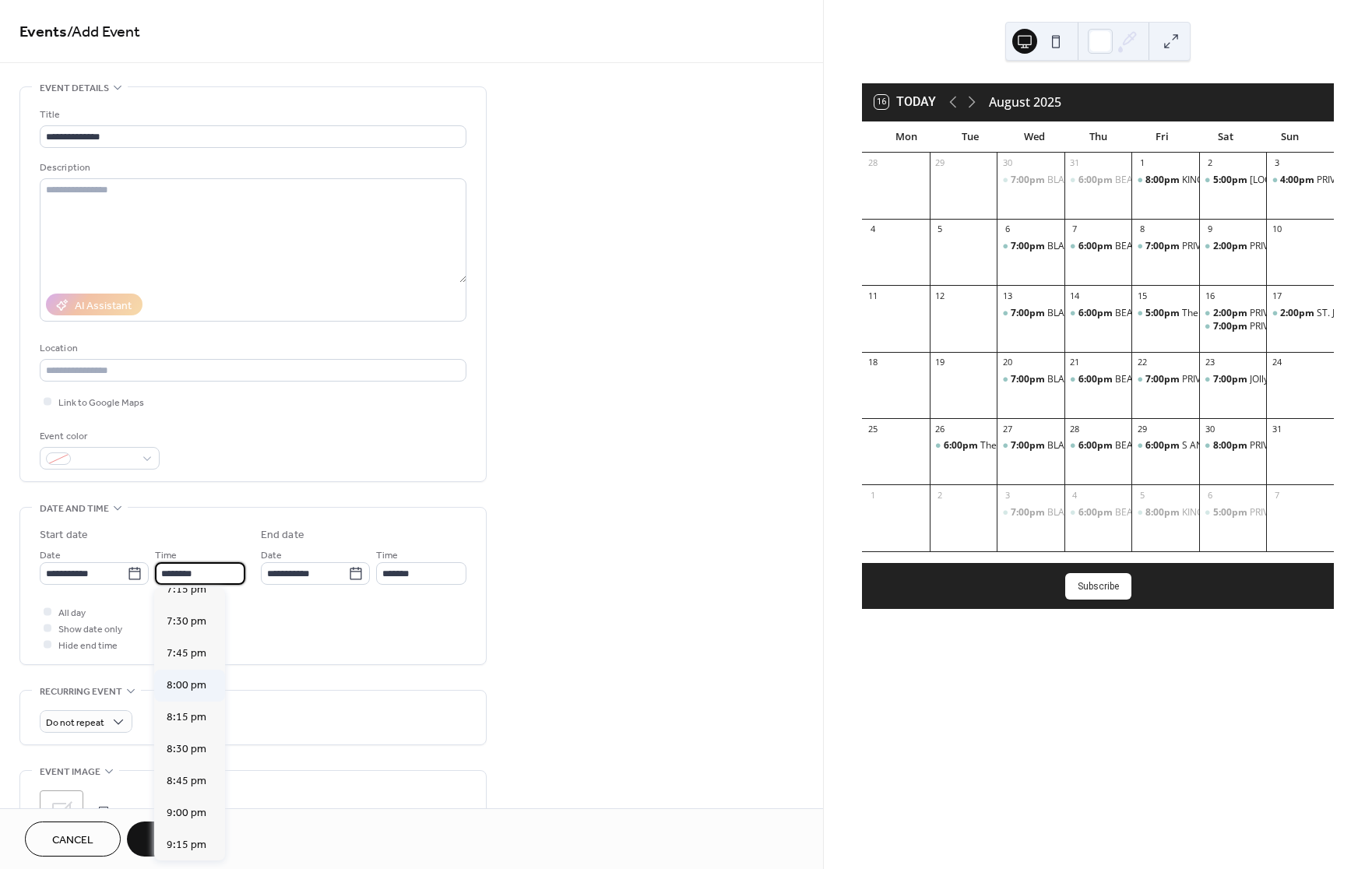 type on "*******" 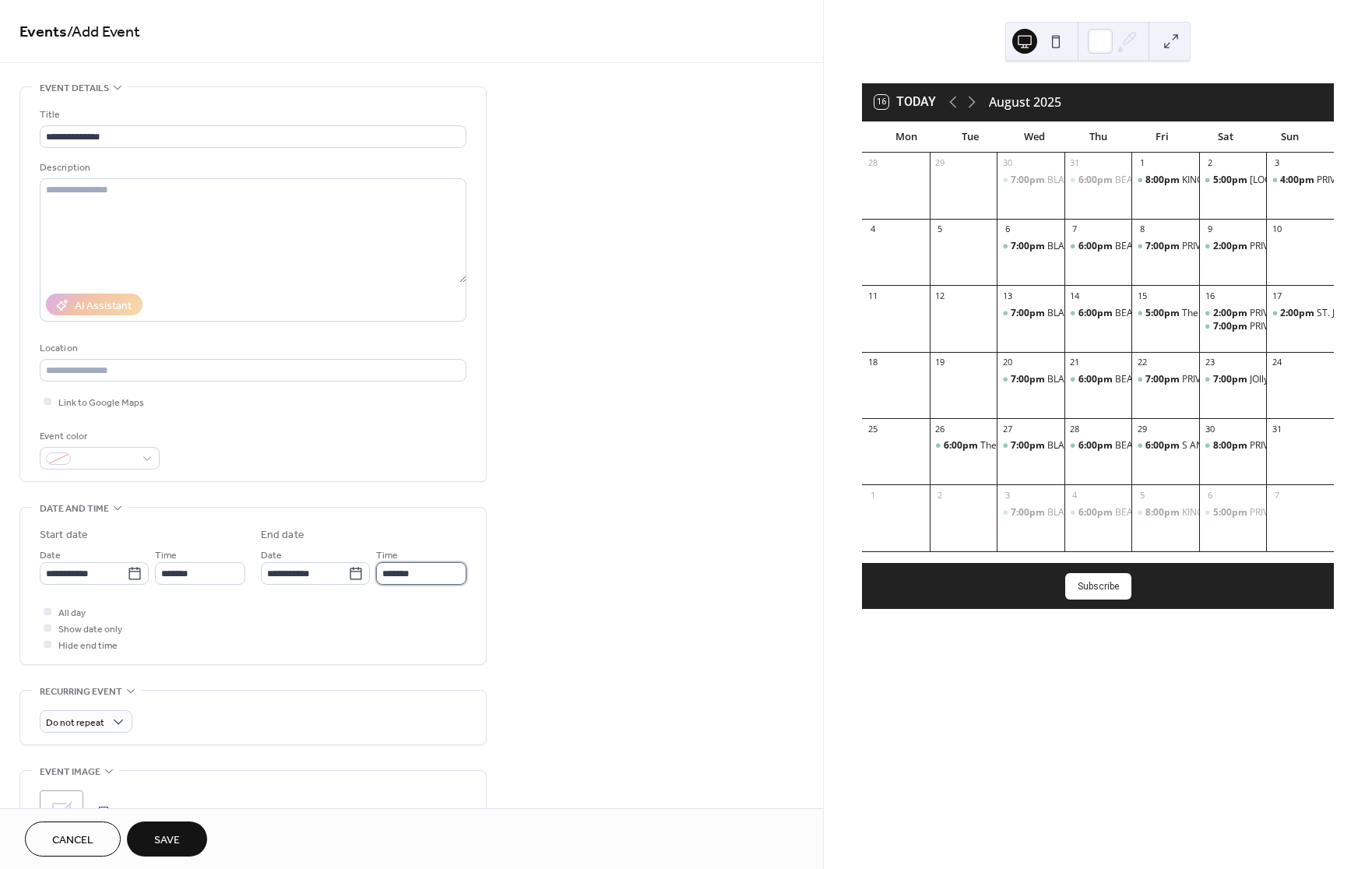 click on "*******" at bounding box center (421, 573) 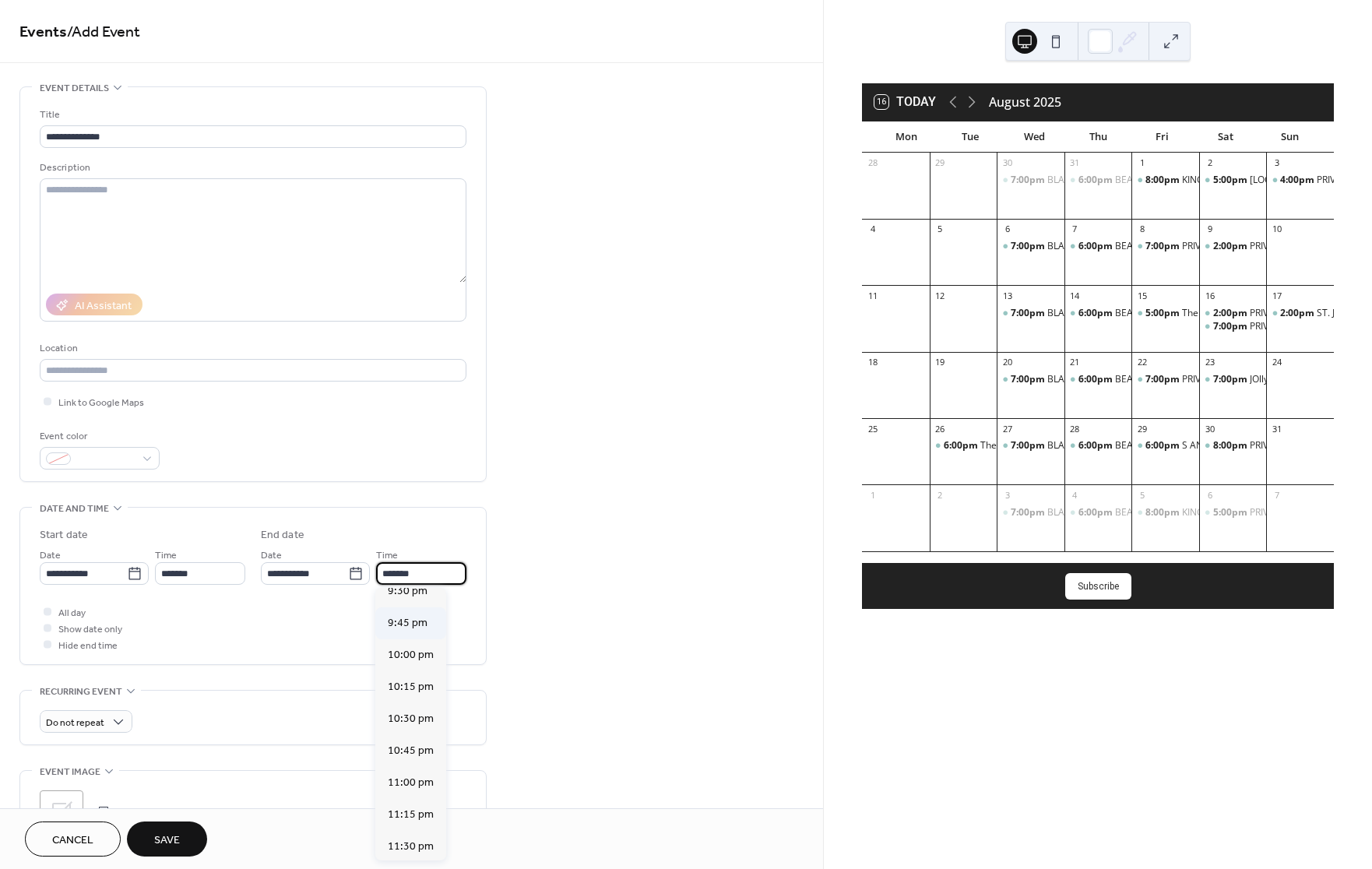 scroll, scrollTop: 0, scrollLeft: 0, axis: both 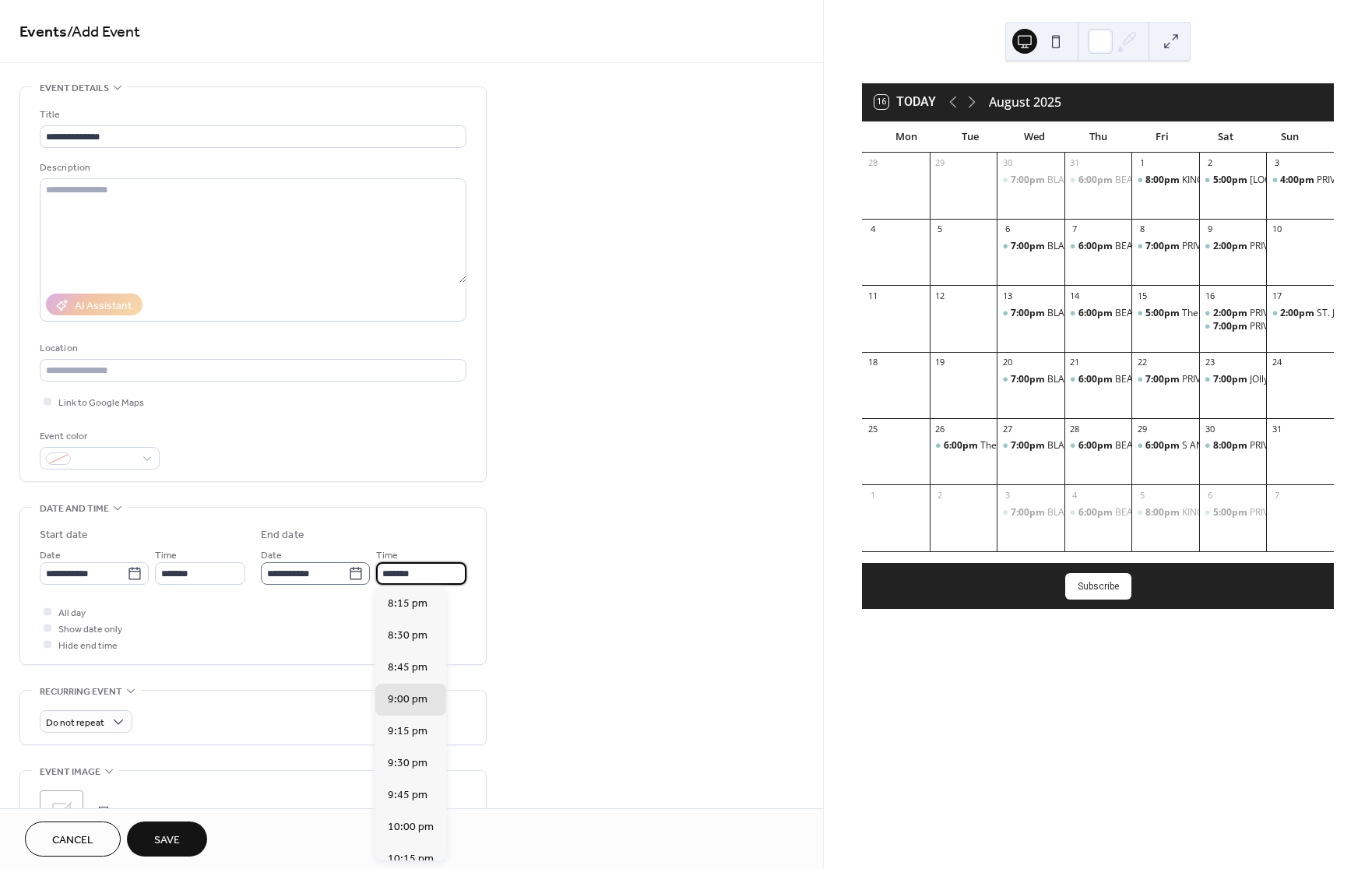click 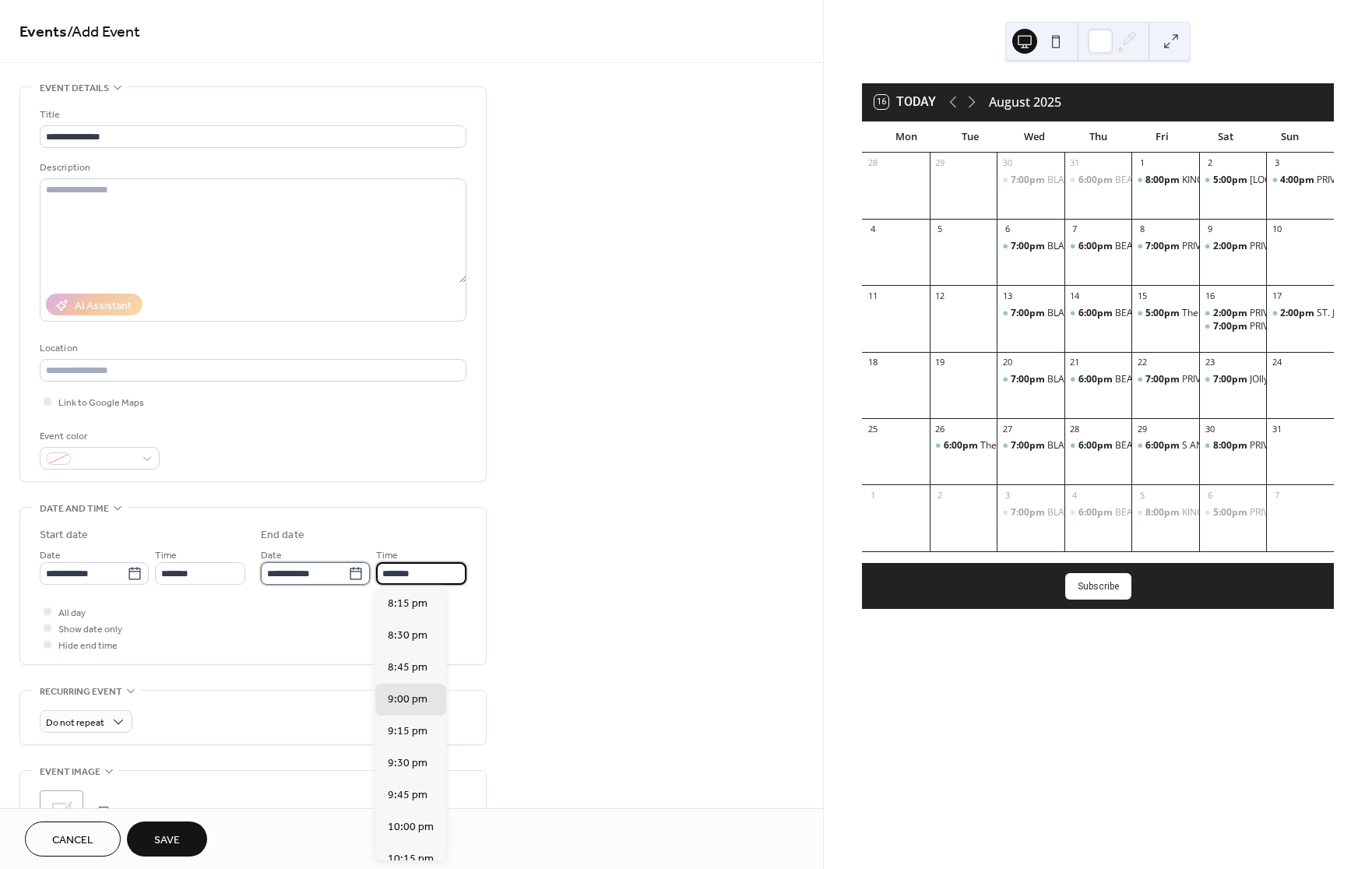 click on "**********" at bounding box center (304, 573) 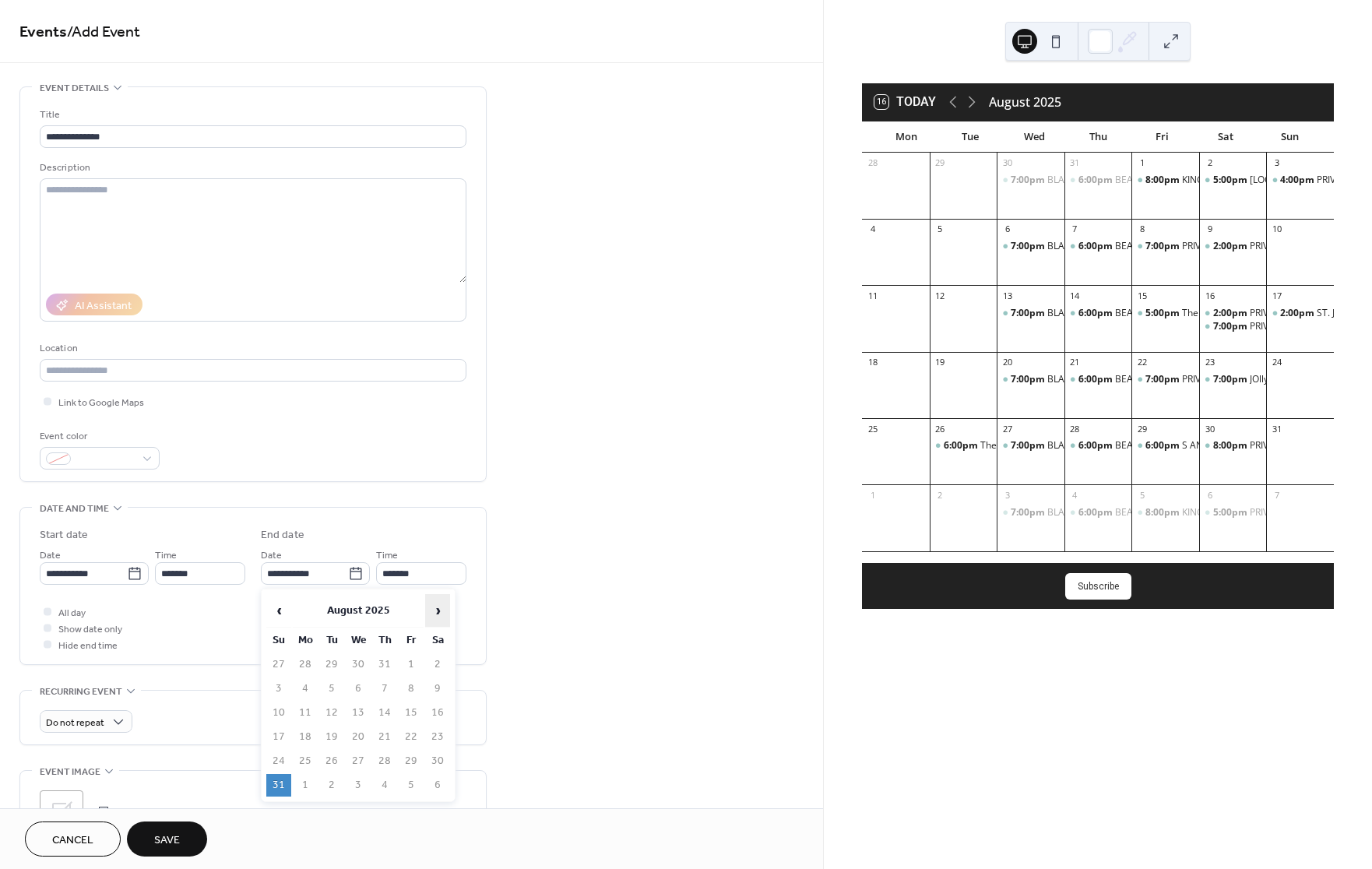 click on "›" at bounding box center (438, 610) 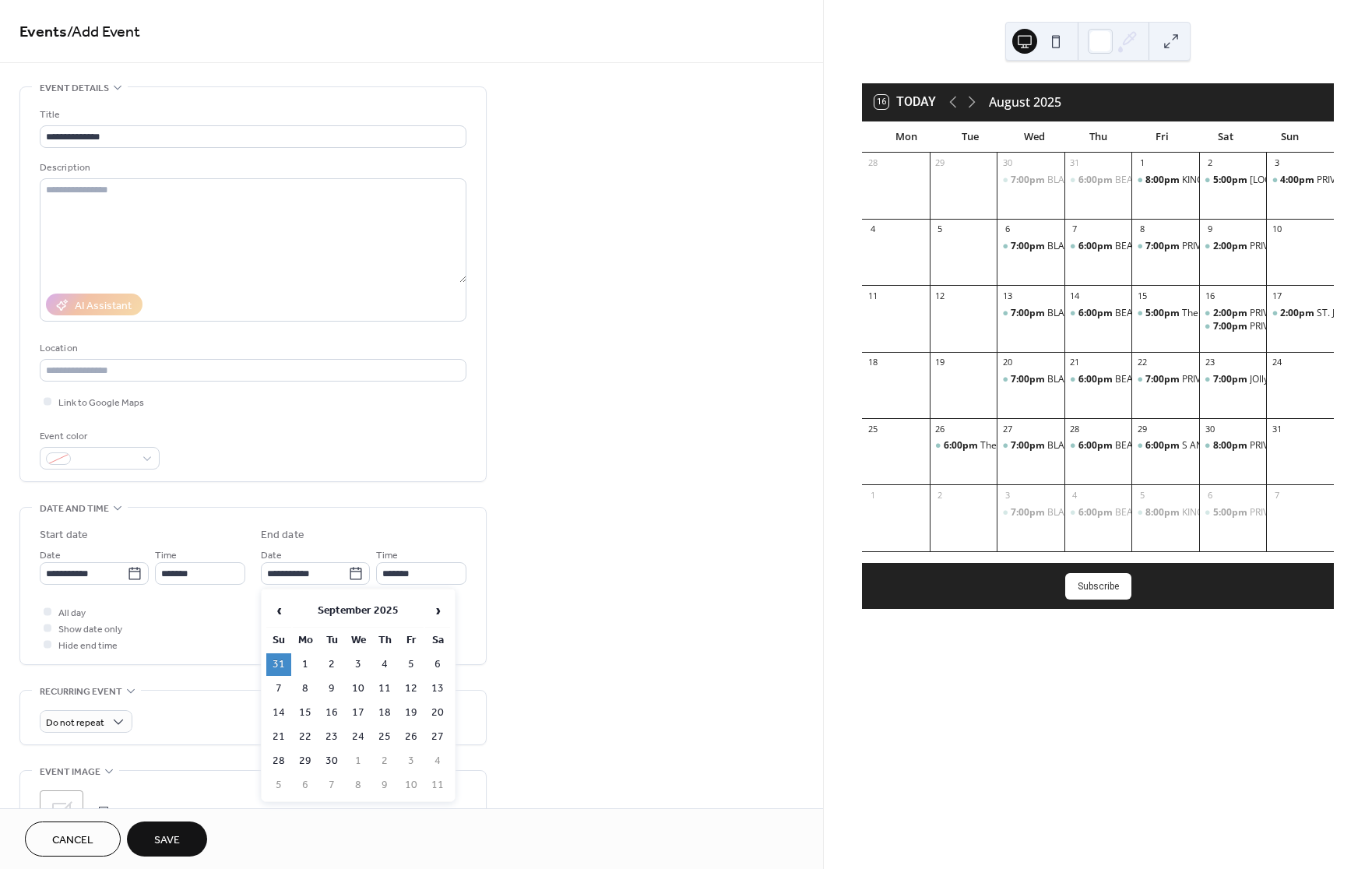 click on "1" at bounding box center [305, 664] 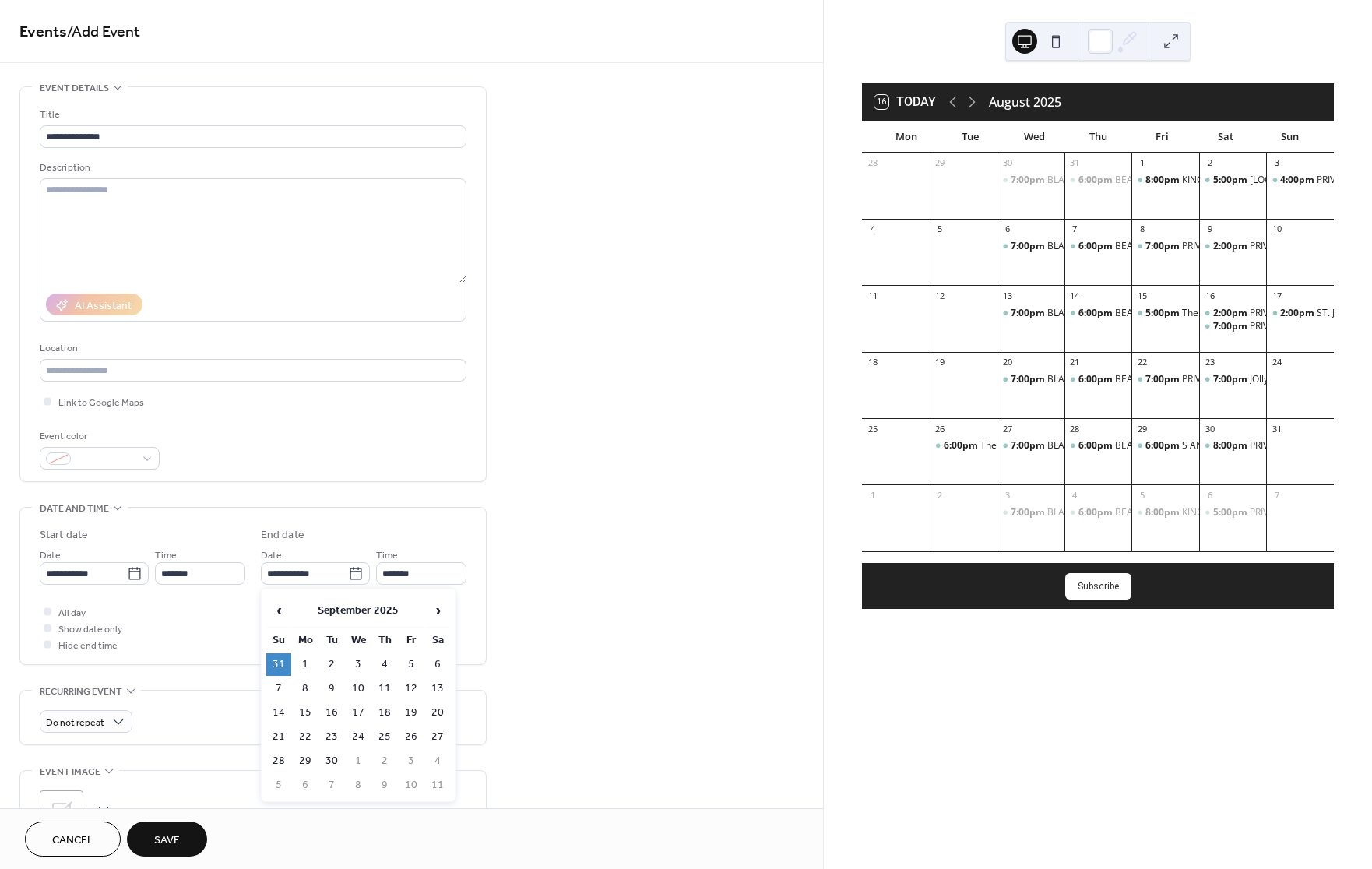 type on "**********" 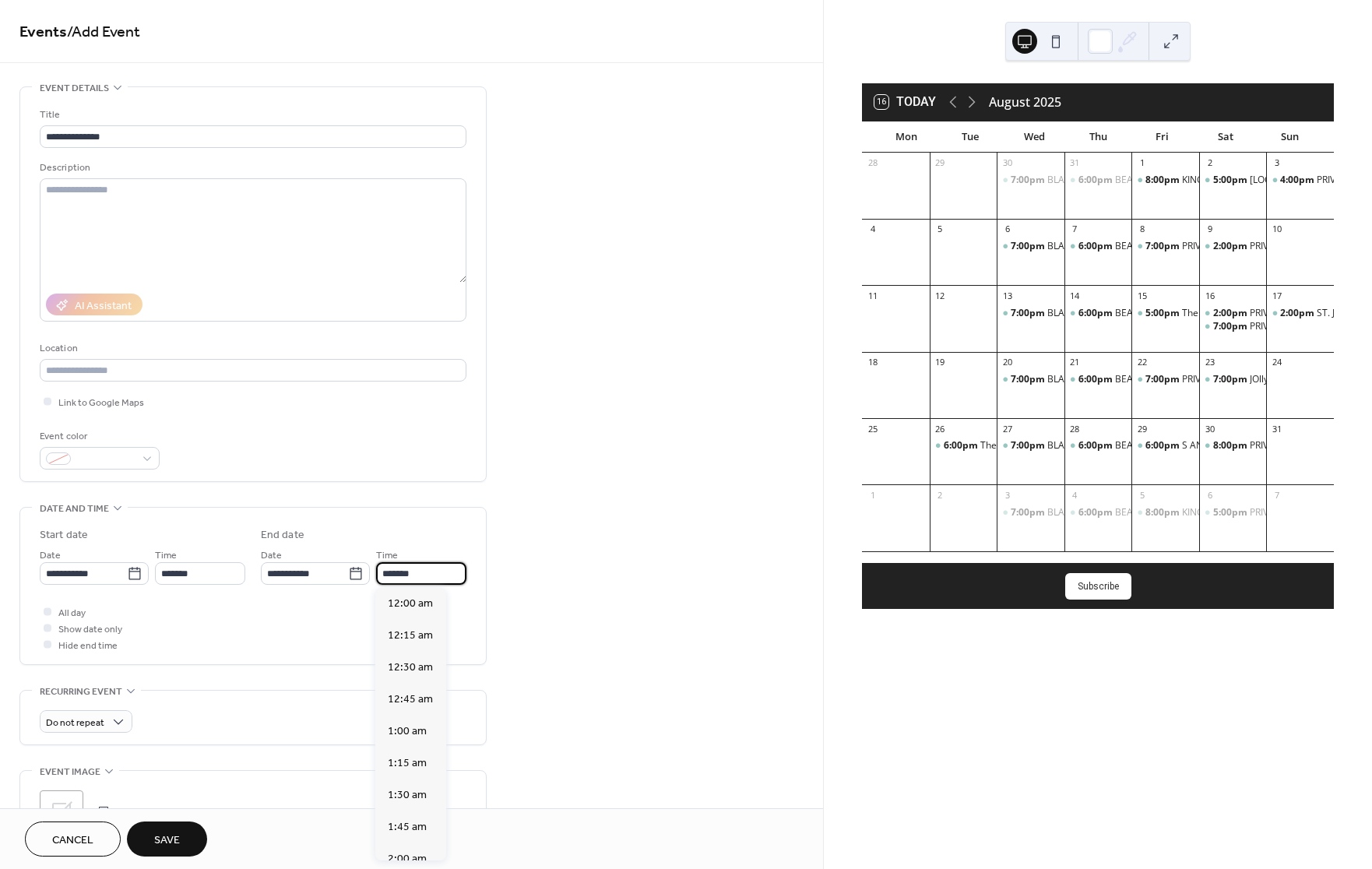 click on "*******" at bounding box center [421, 573] 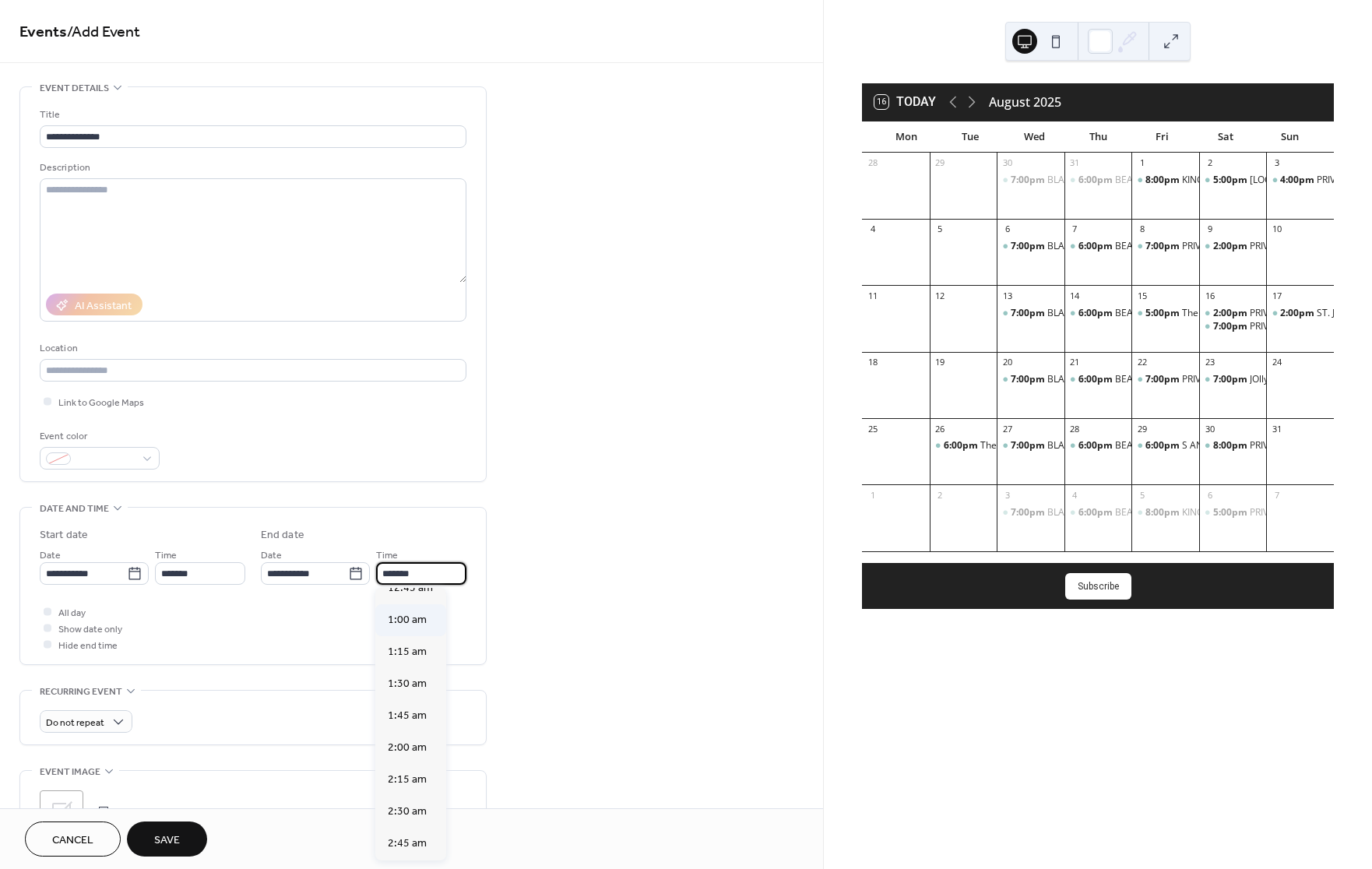 scroll, scrollTop: 0, scrollLeft: 0, axis: both 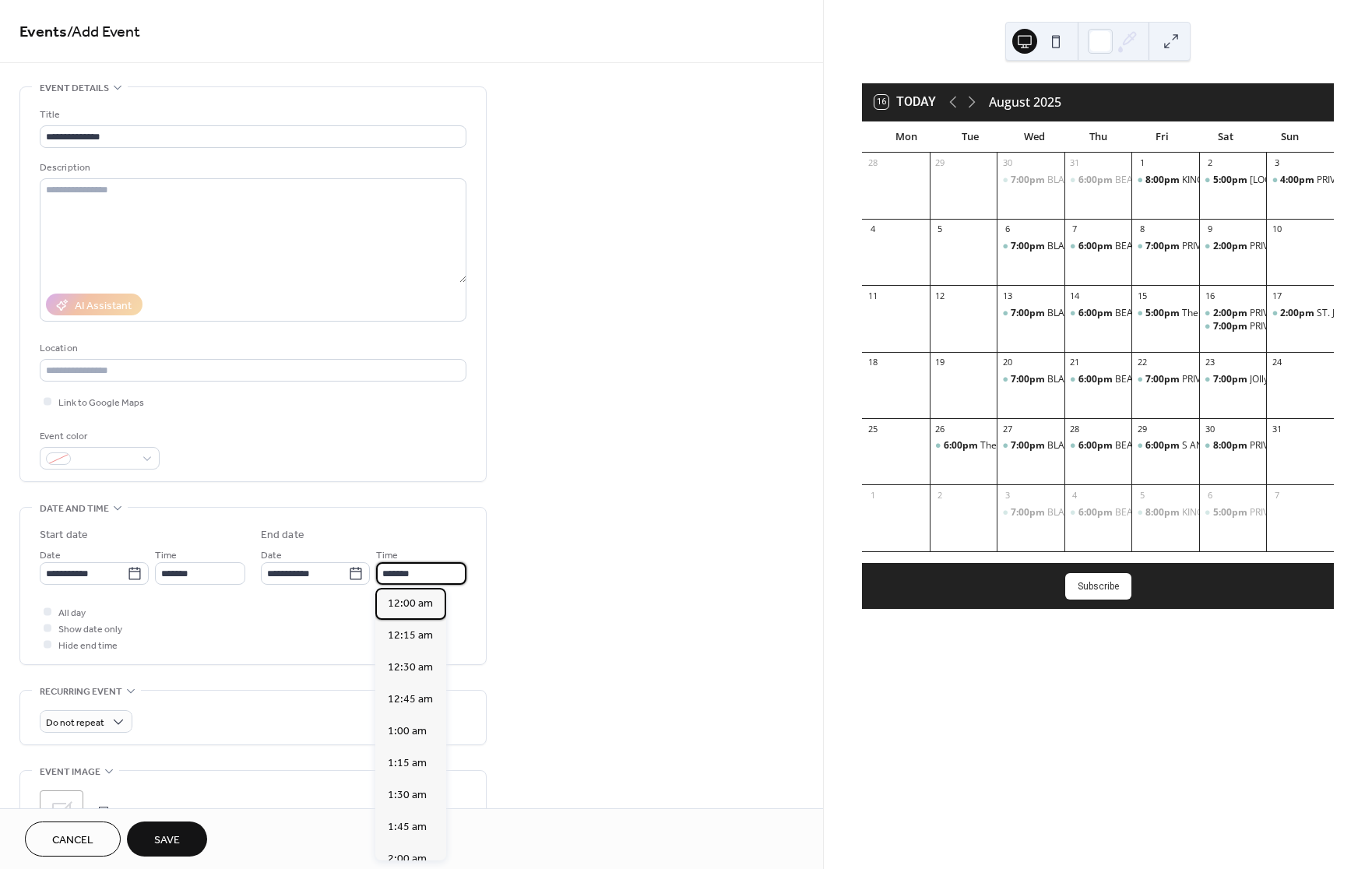 click on "12:00 am" at bounding box center (410, 603) 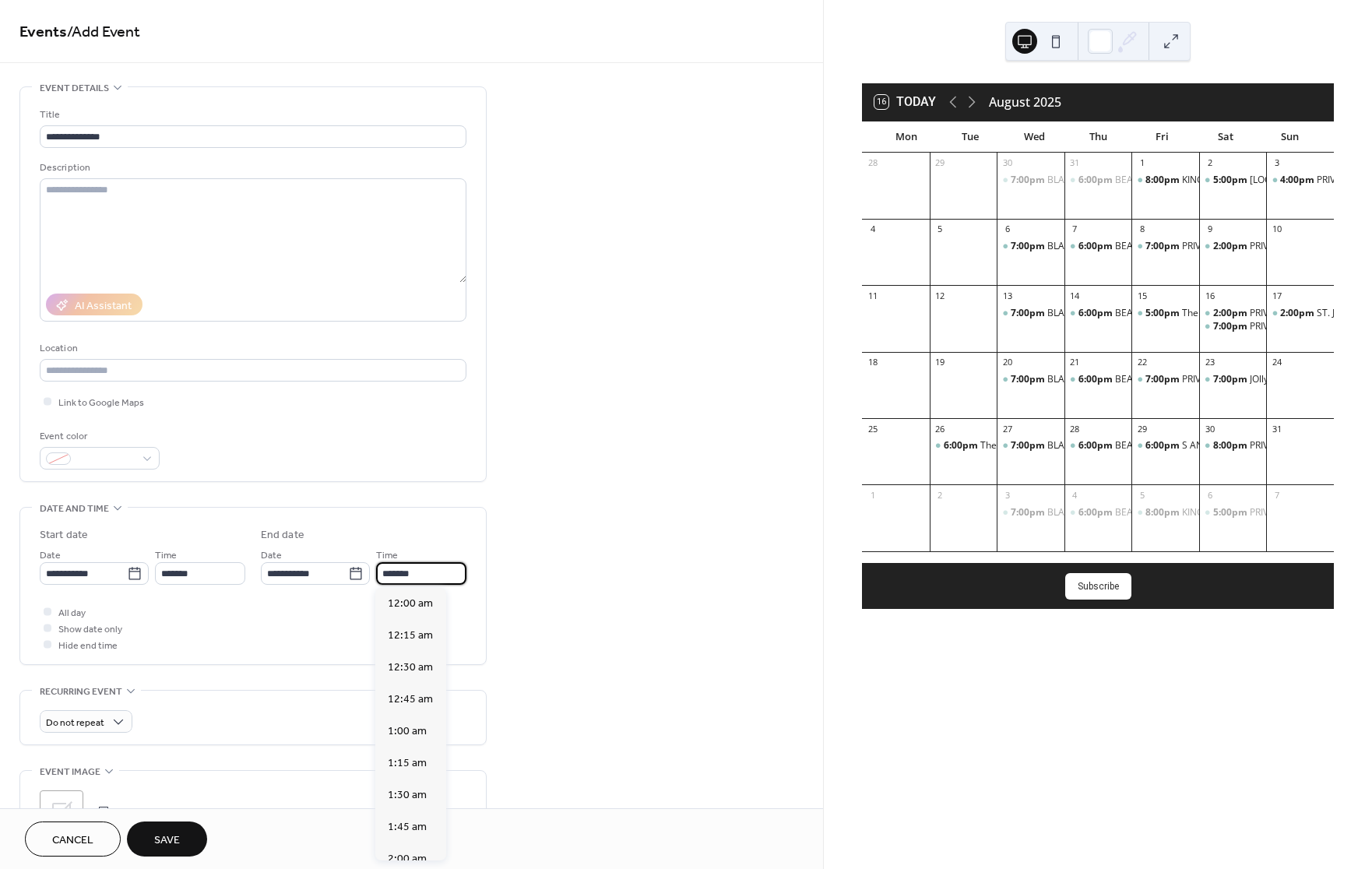type on "********" 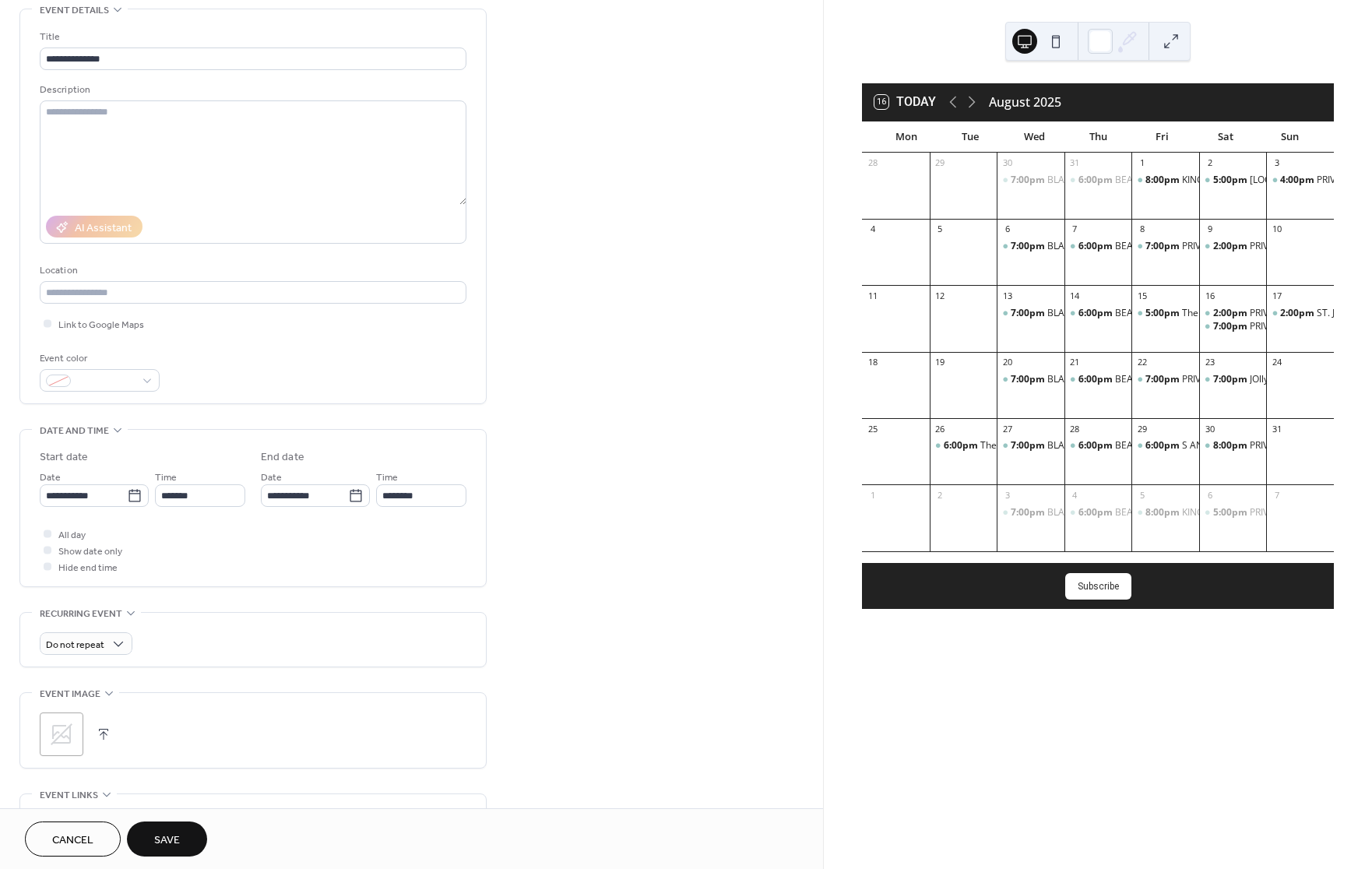 scroll, scrollTop: 81, scrollLeft: 0, axis: vertical 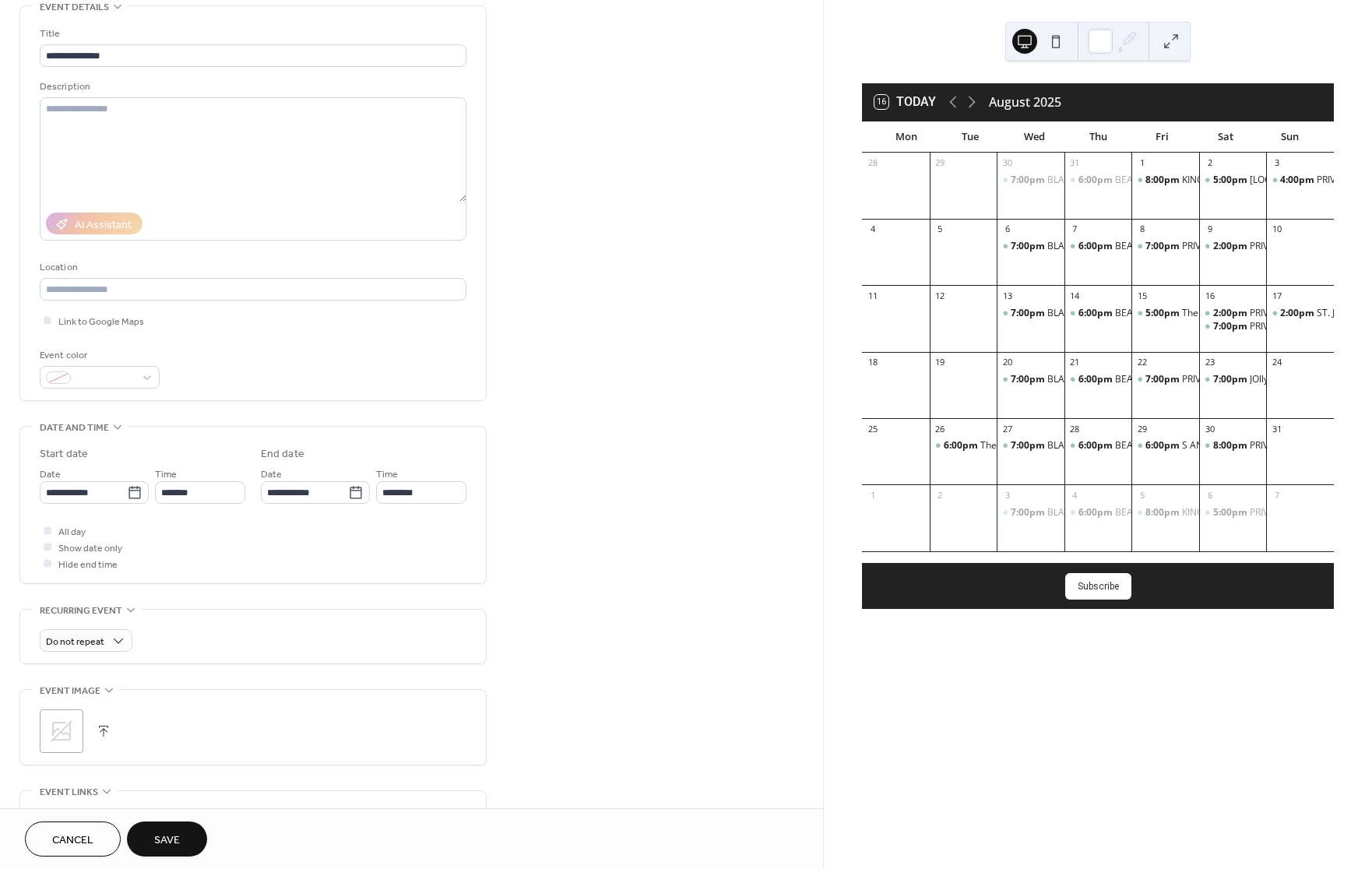 click 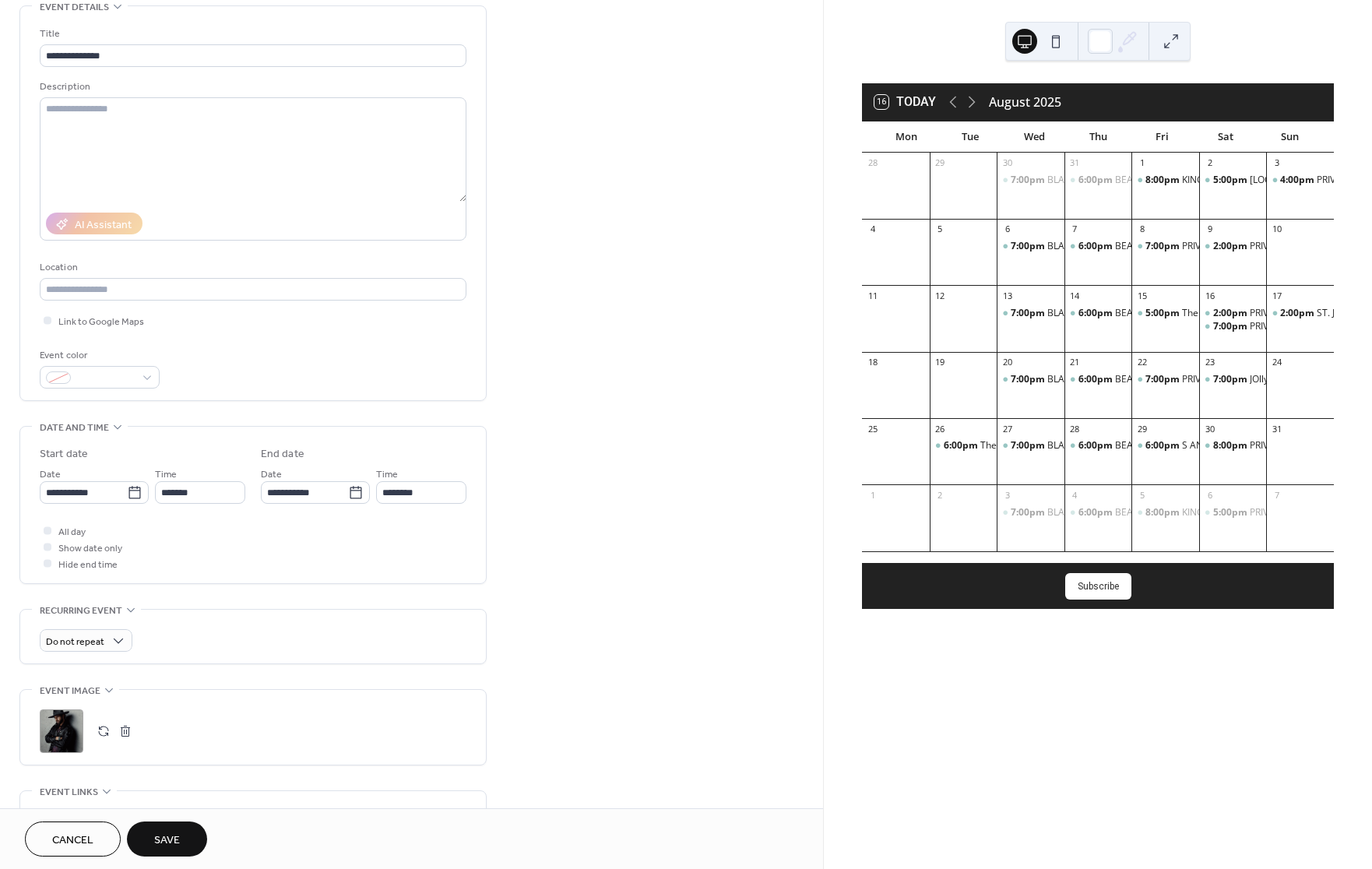 click on "Save" at bounding box center [167, 840] 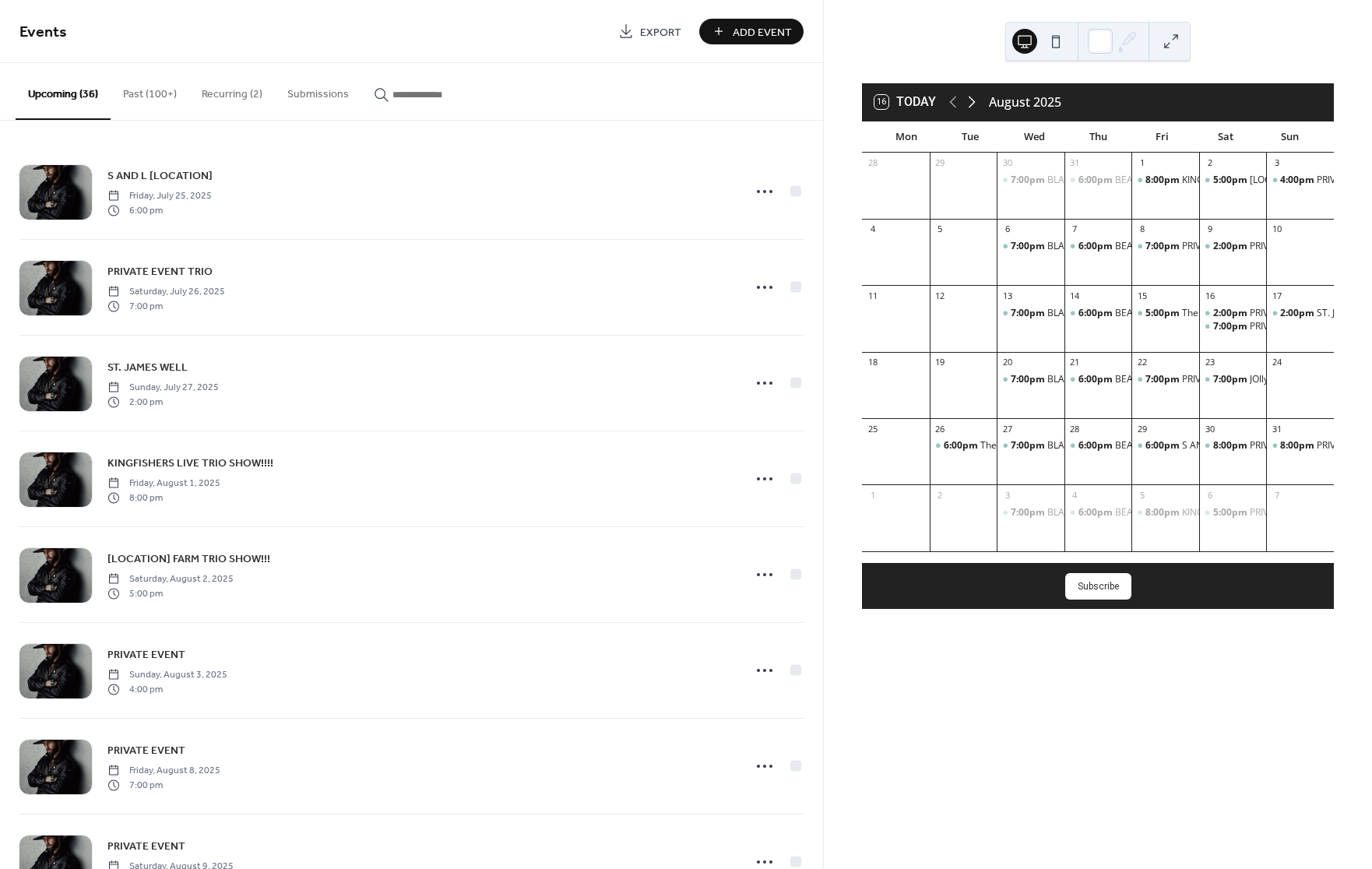 click 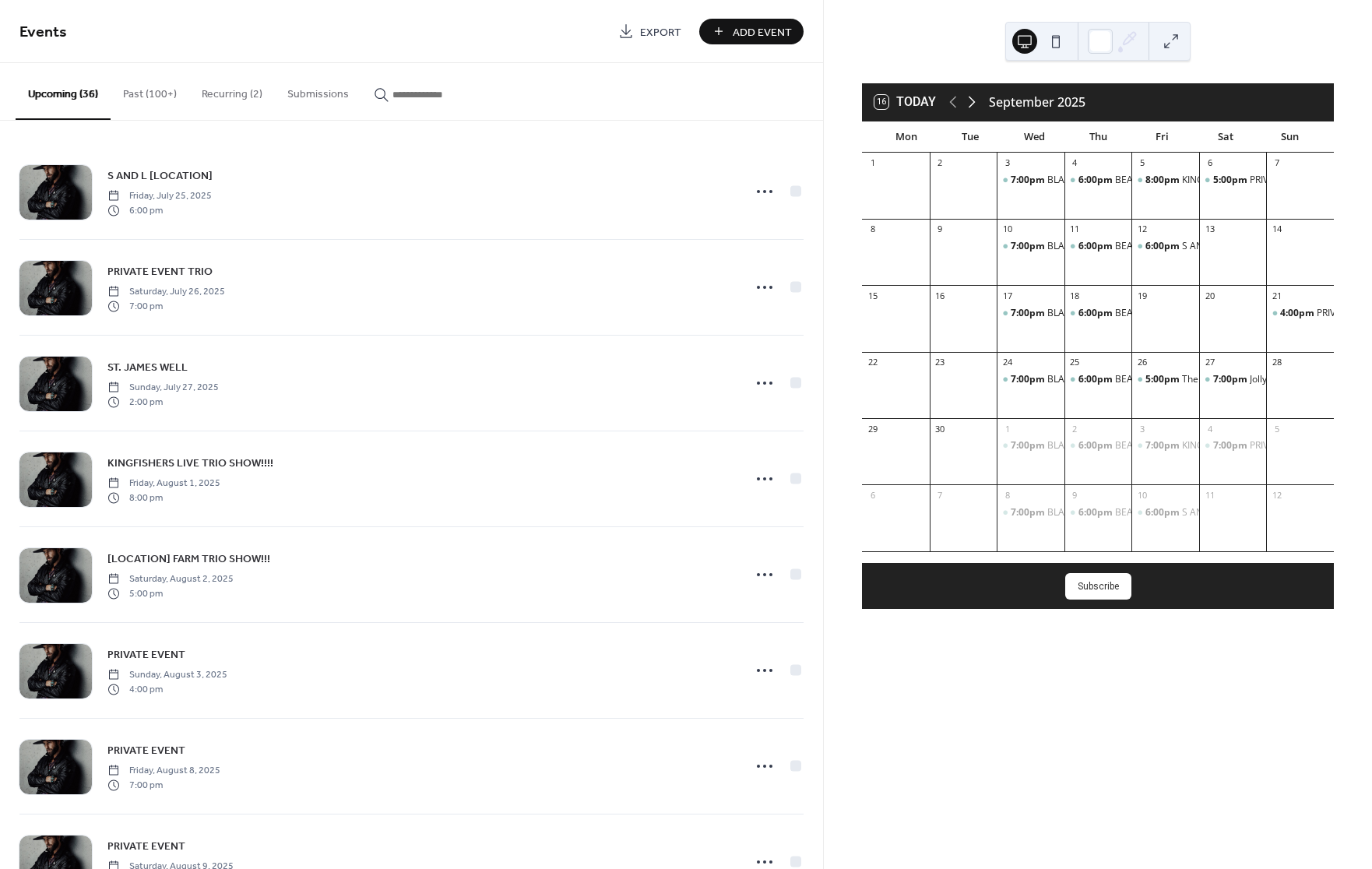 click 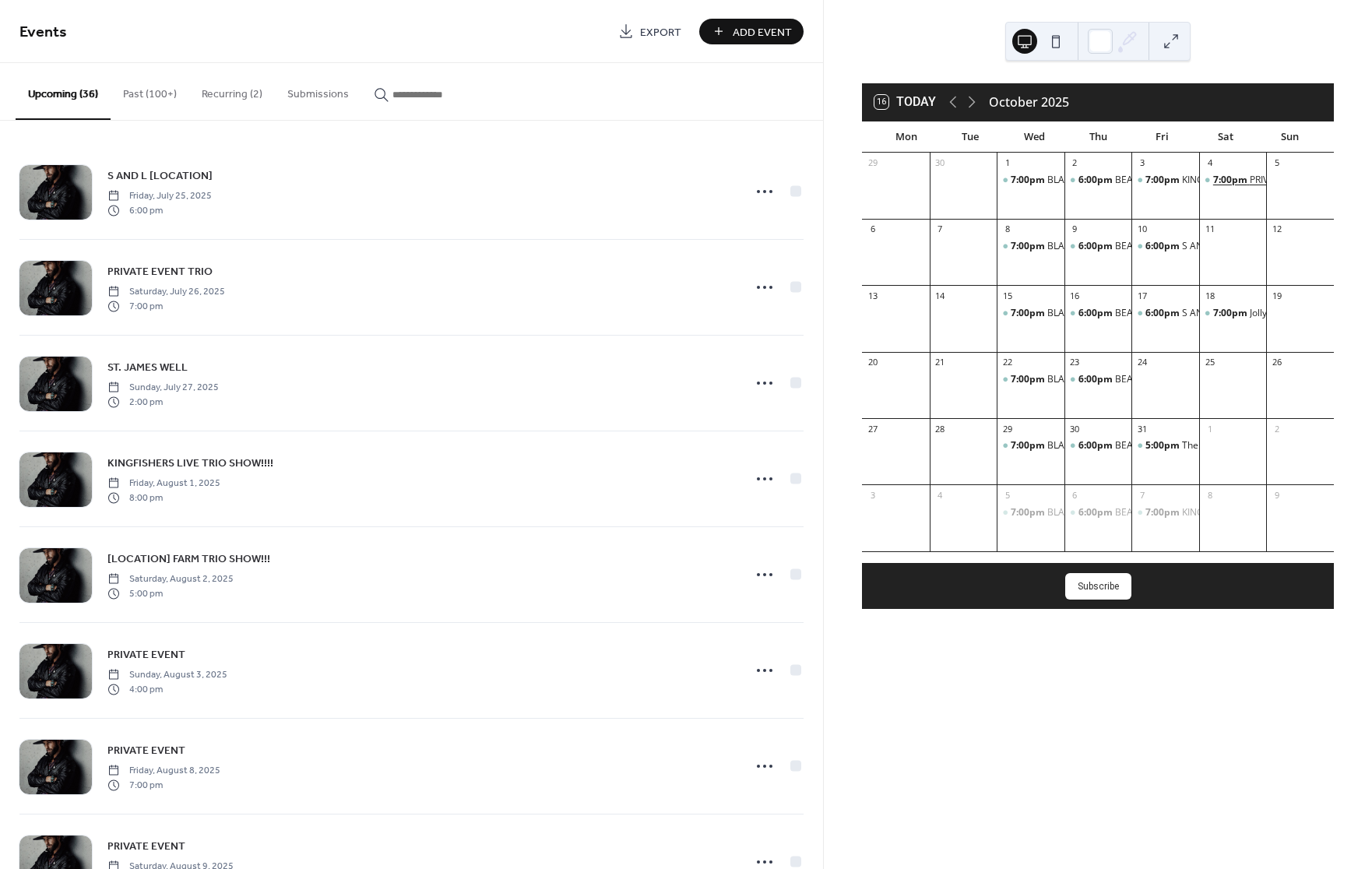 click on "7:00pm" at bounding box center [1231, 180] 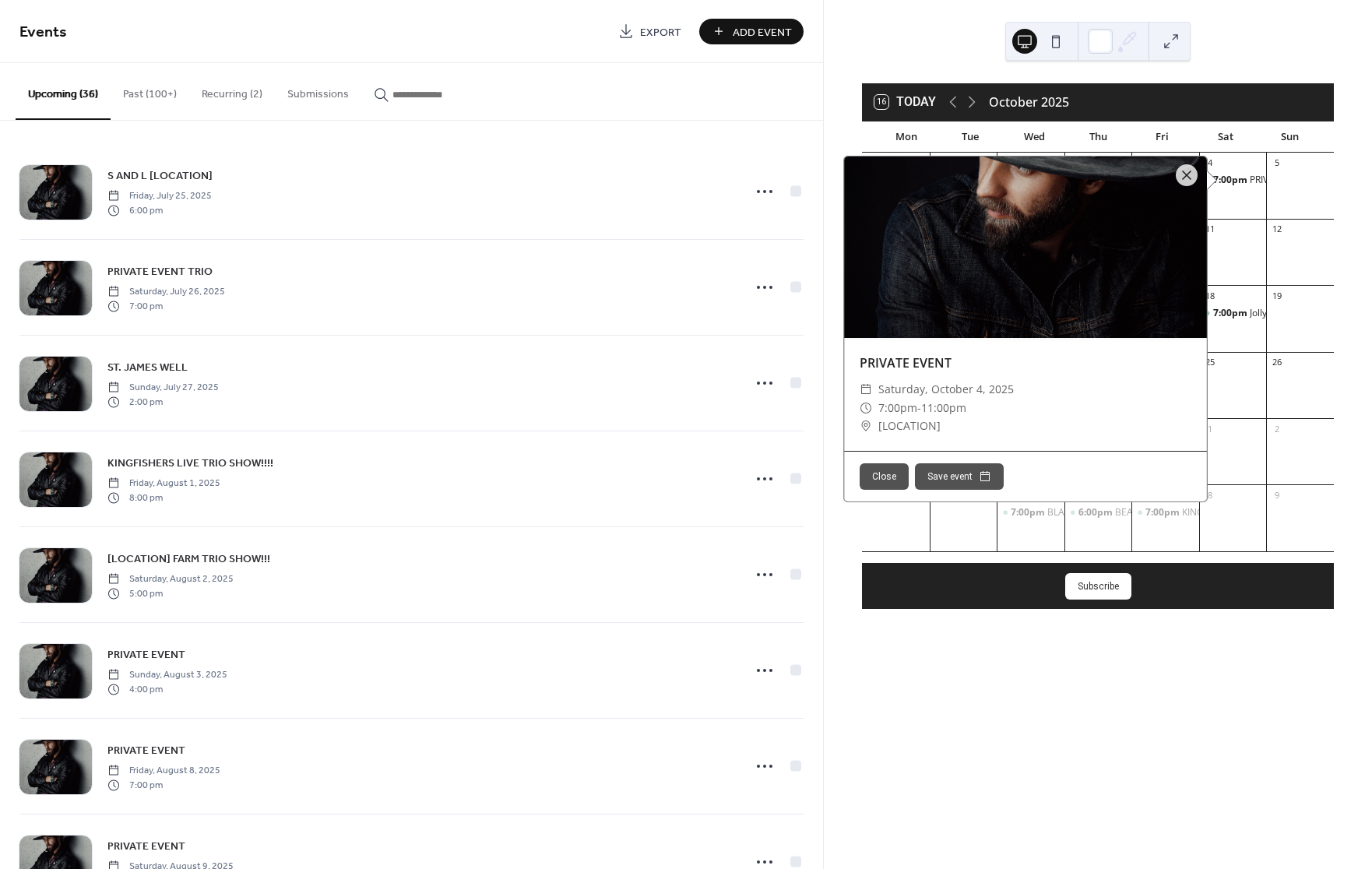 click on "16 Today October 2025 Mon Tue Wed Thu Fri Sat Sun 29 30 1 7:00pm BLACKSMITH LATIMER VILLAGE 2 6:00pm BEATNIKS 3 7:00pm KINGFISHERS LIVE TRIO SHOW!! 4 7:00pm PRIVATE EVENT  5 6 7 8 7:00pm BLACKSMITH LATIMER VILLAGE 9 6:00pm BEATNIKS 10 6:00pm S AND L [LOCATION]  11 12 13 14 15 7:00pm BLACKSMITH LATIMER VILLAGE 16 6:00pm BEATNIKS 17 6:00pm S AND L [LOCATION]  18 7:00pm Jolly Coachman  19 20 21 22 7:00pm BLACKSMITH LATIMER VILLAGE 23 6:00pm BEATNIKS 24 25 26 27 28 29 7:00pm BLACKSMITH LATIMER VILLAGE 30 6:00pm BEATNIKS 31 5:00pm The Henry Public House  1 2 3 4 5 7:00pm BLACKSMITH LATIMER VILLAGE 6 6:00pm BEATNIKS 7 7:00pm KINGFISHERS LIVE TRIO SHOW!!! 8 9 Subscribe PRIVATE EVENT  ​ Saturday, October 4, 2025 ​ 7:00pm - 11:00pm ​ [LOCATION] Close Save event" at bounding box center (1098, 346) 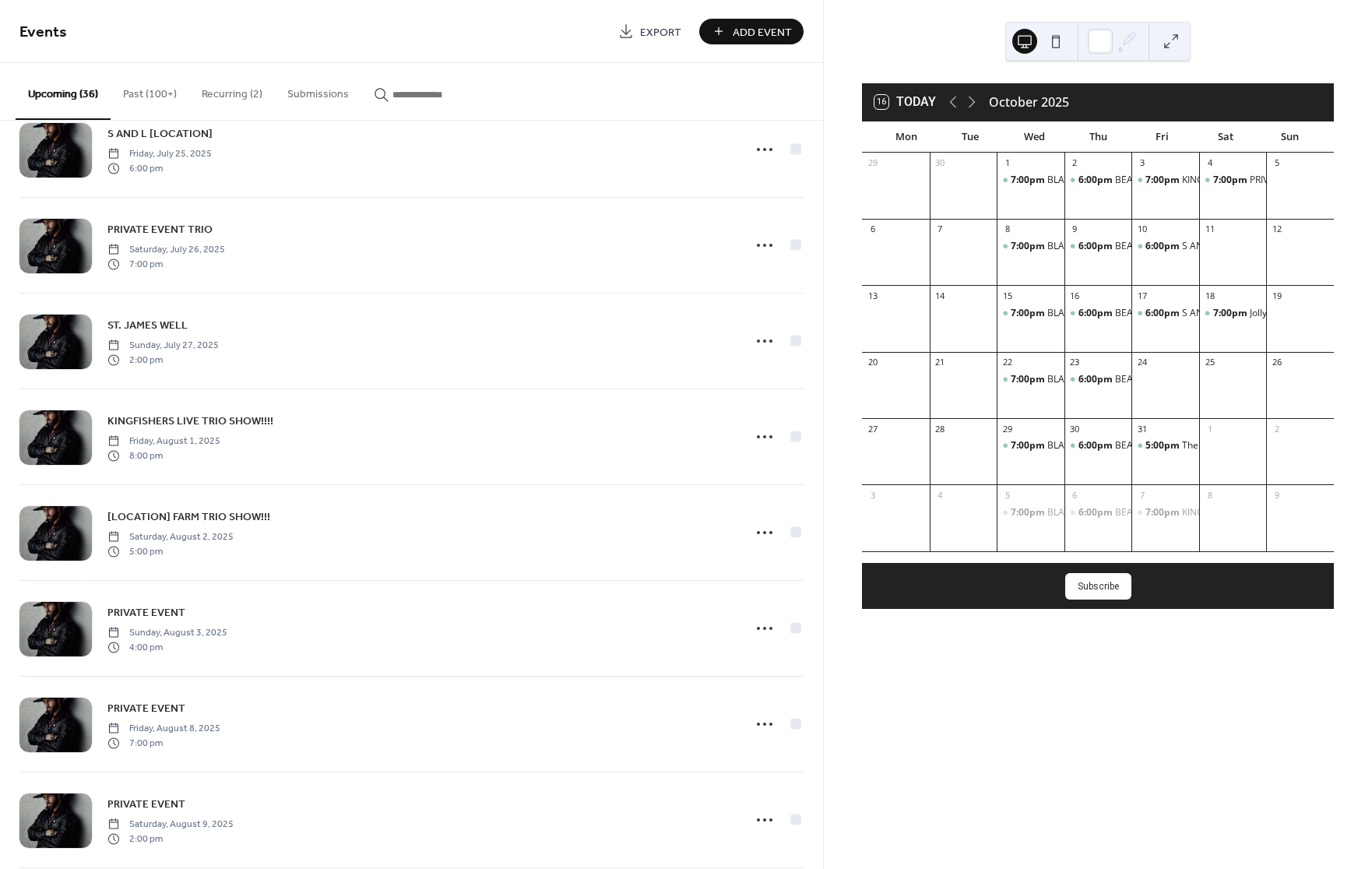 scroll, scrollTop: 0, scrollLeft: 0, axis: both 